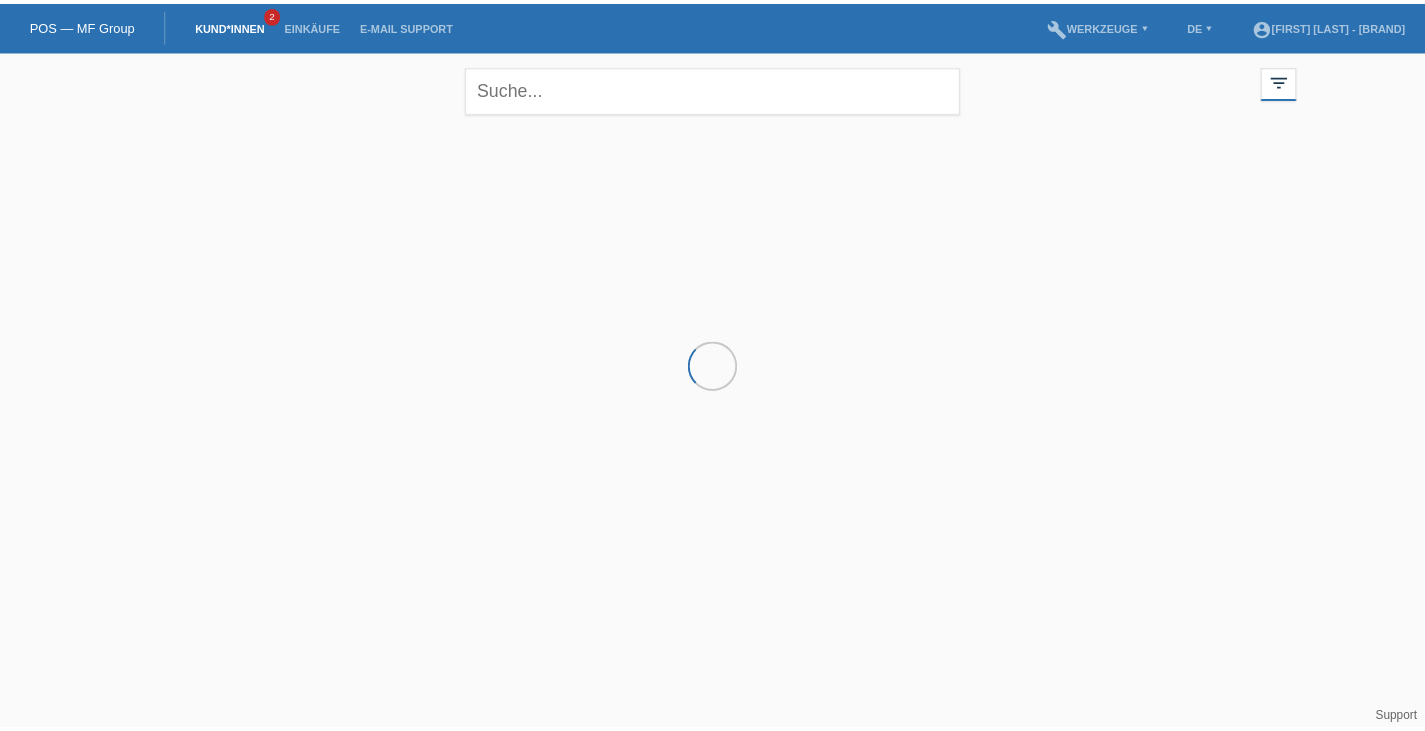 scroll, scrollTop: 0, scrollLeft: 0, axis: both 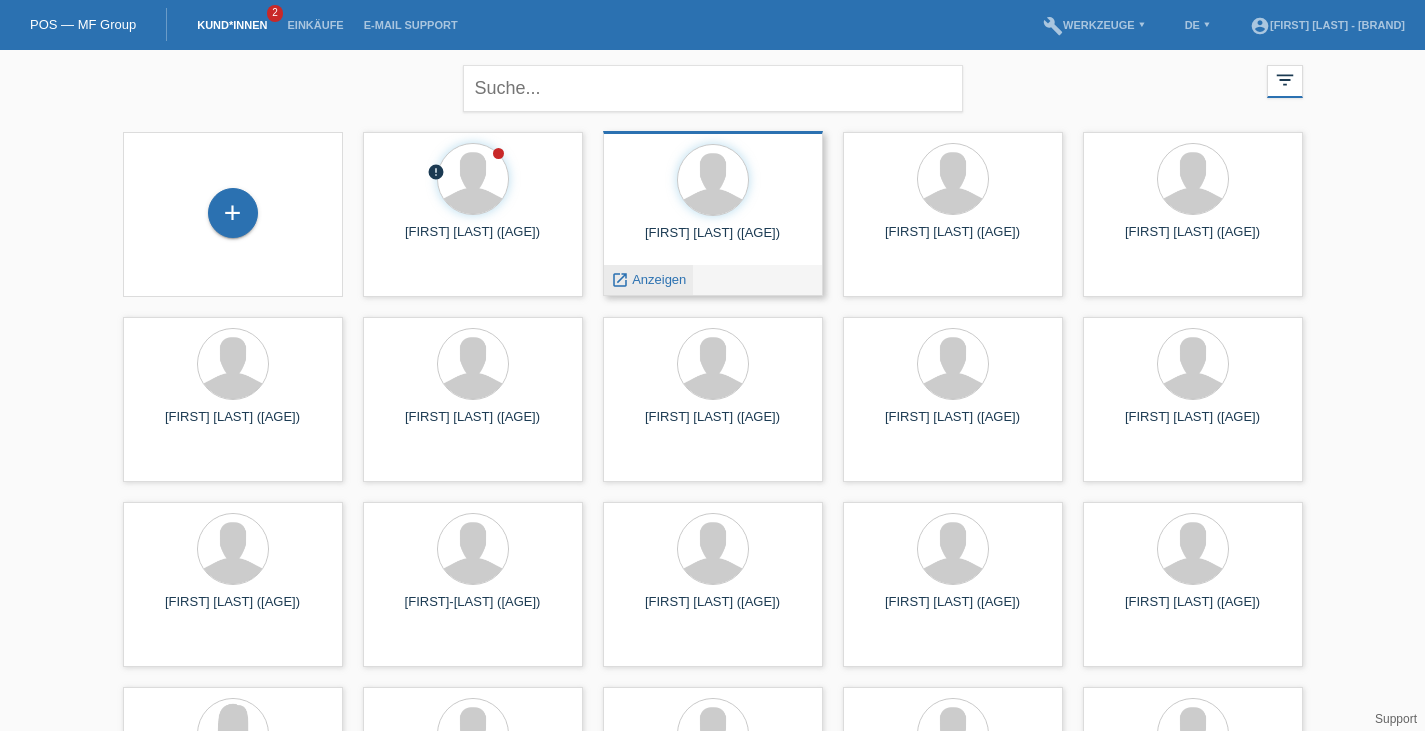 click on "Anzeigen" at bounding box center [419, 310] 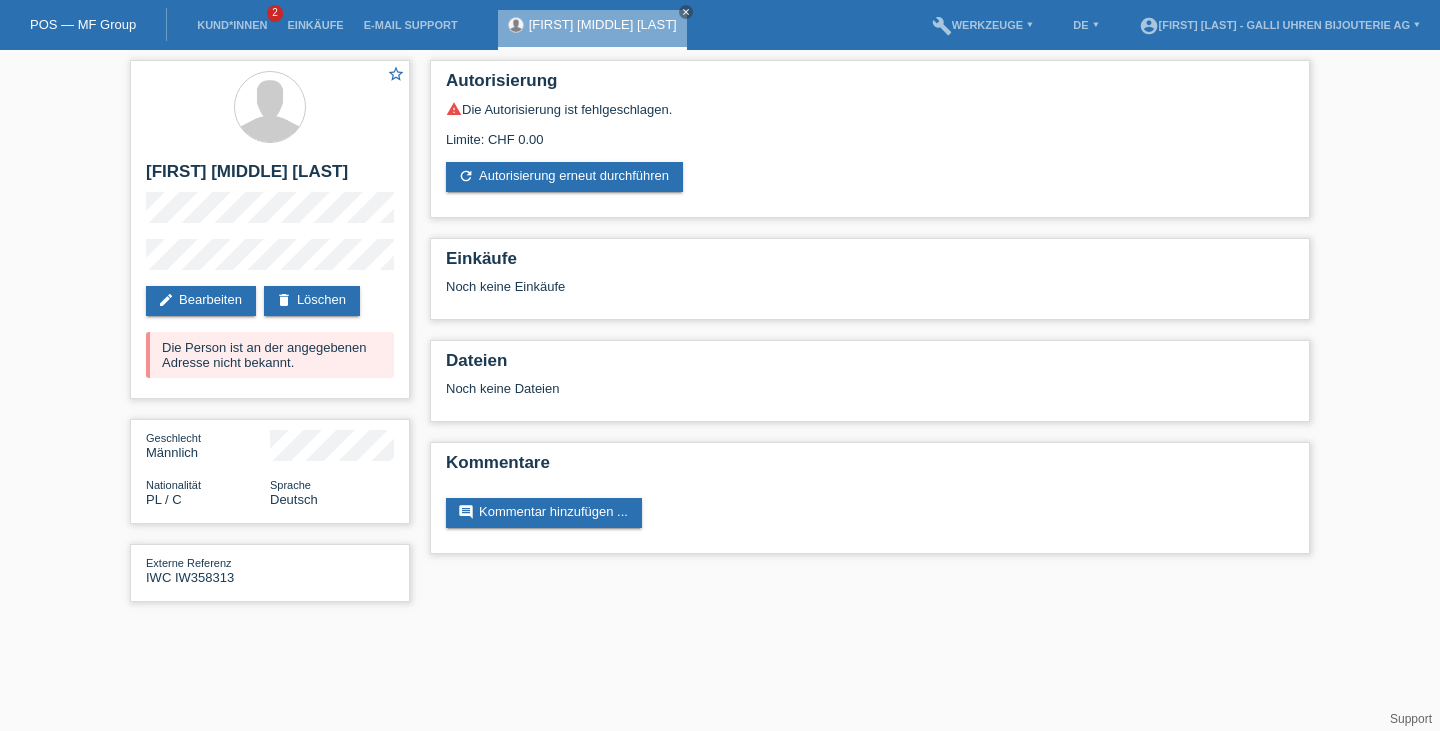 scroll, scrollTop: 0, scrollLeft: 0, axis: both 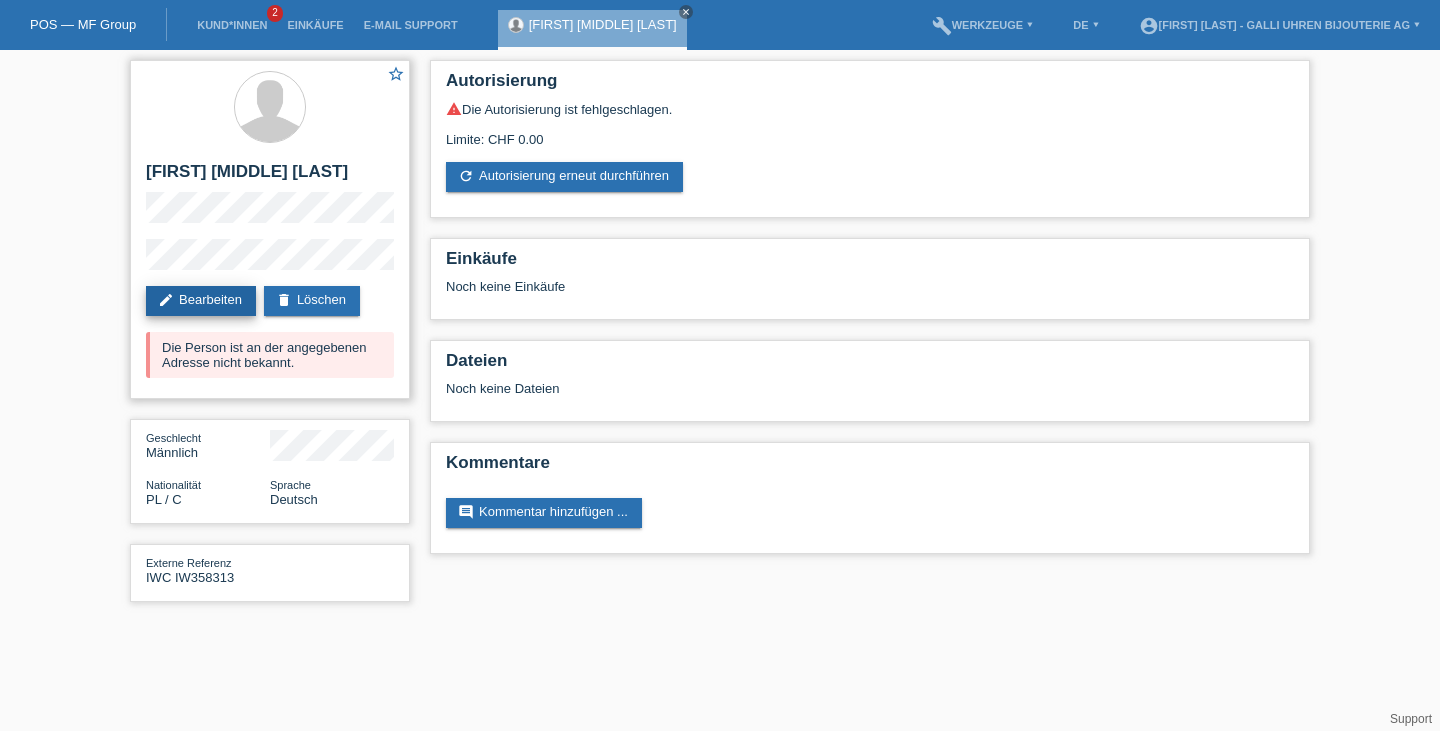 click on "edit  Bearbeiten" at bounding box center (201, 301) 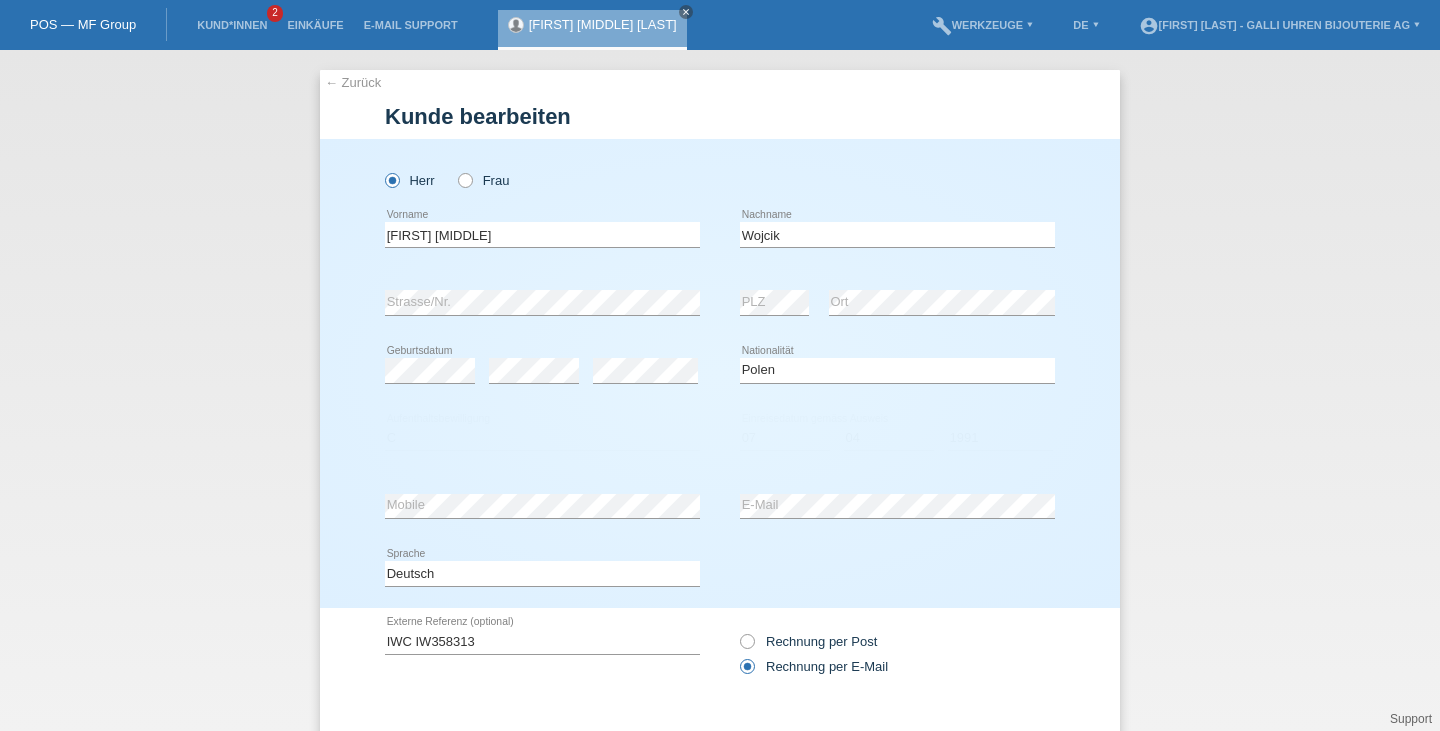 scroll, scrollTop: 0, scrollLeft: 0, axis: both 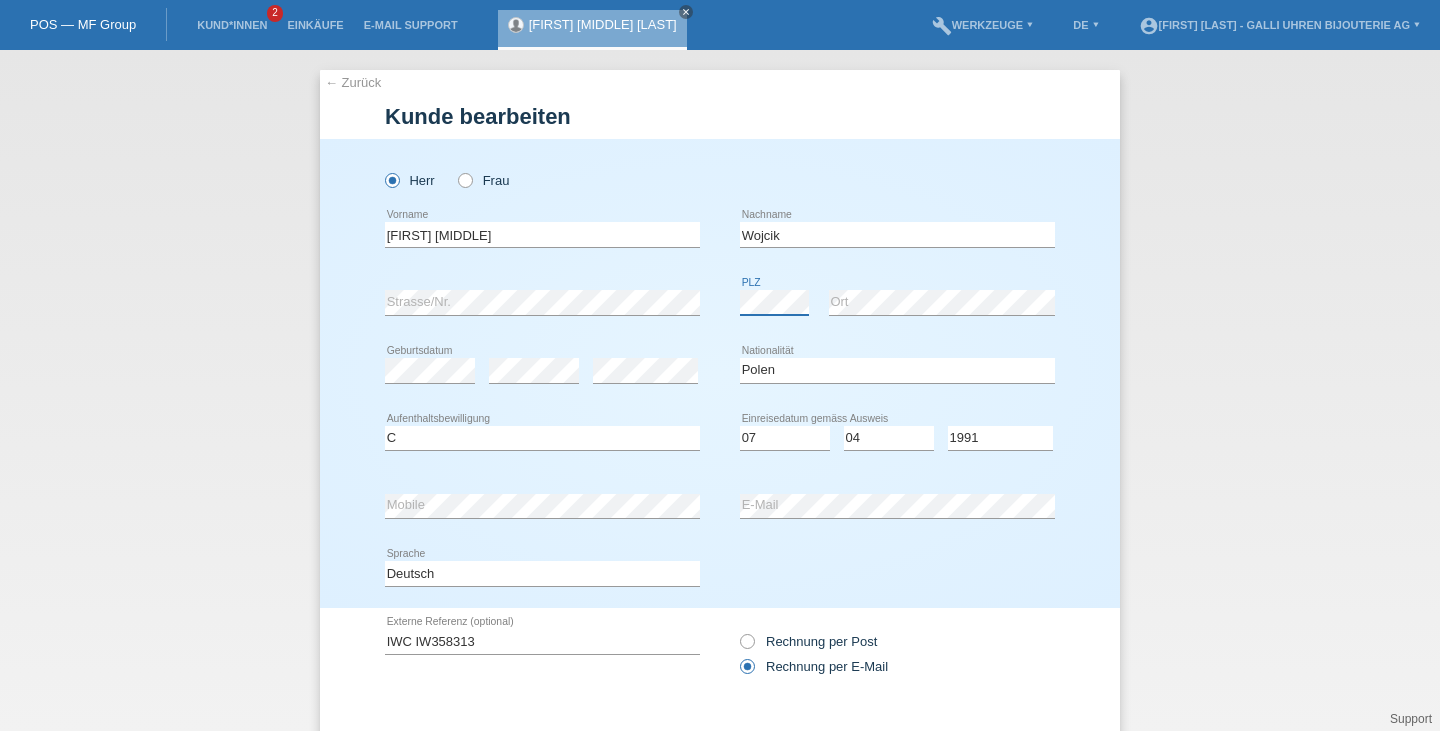 click on "error
Strasse/Nr.
error
PLZ
error Ort" at bounding box center (720, 303) 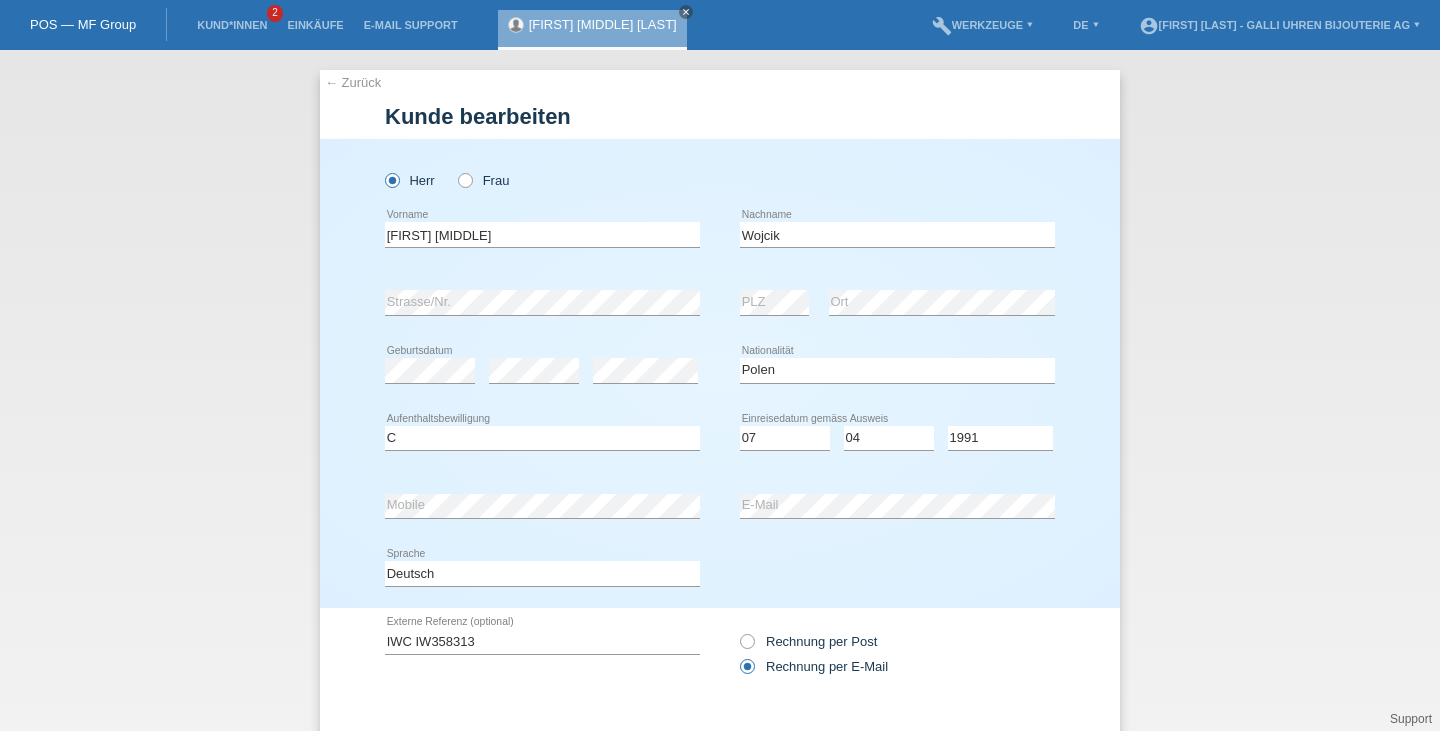 click on "error
Ort" at bounding box center [942, 303] 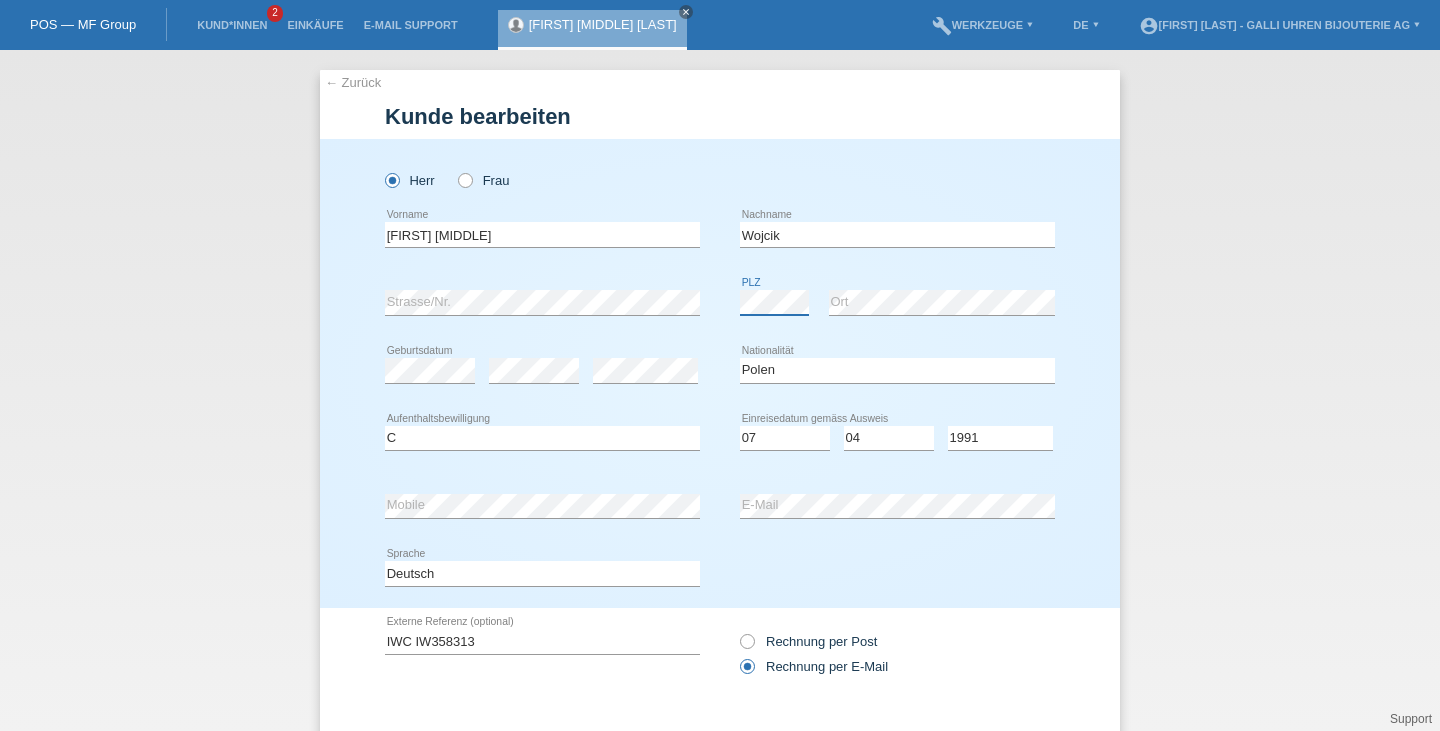 click on "error
Strasse/Nr.
error
PLZ
error Ort" at bounding box center [720, 303] 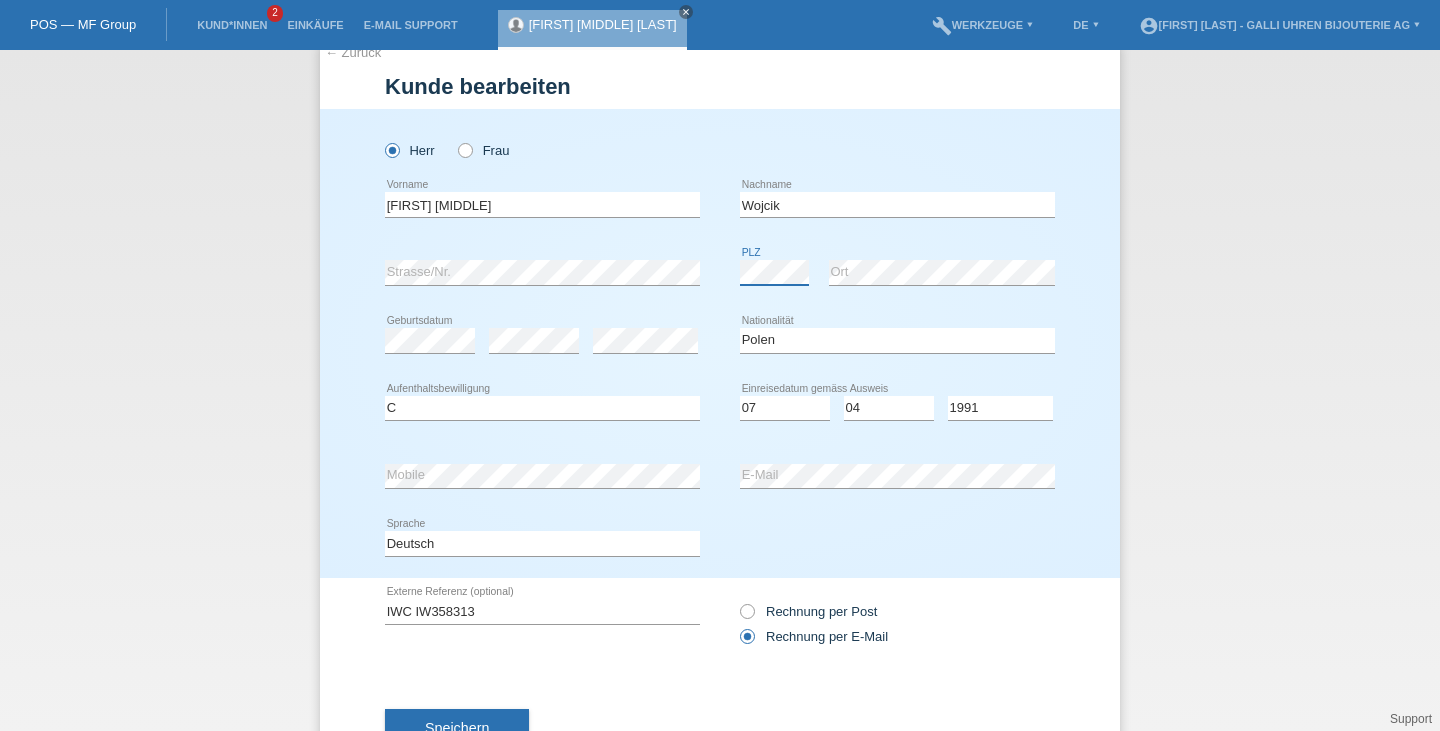 scroll, scrollTop: 106, scrollLeft: 0, axis: vertical 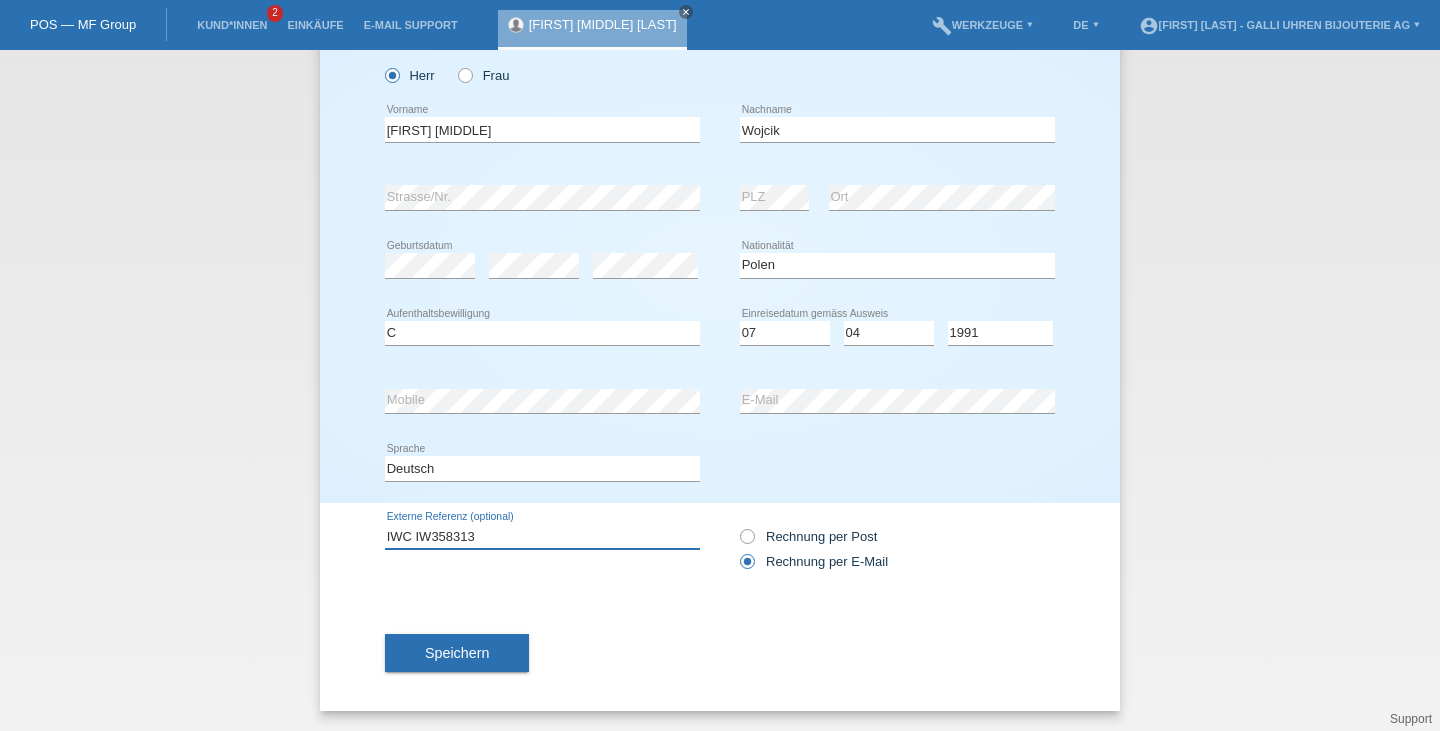 click on "IWC IW358313" at bounding box center [542, 536] 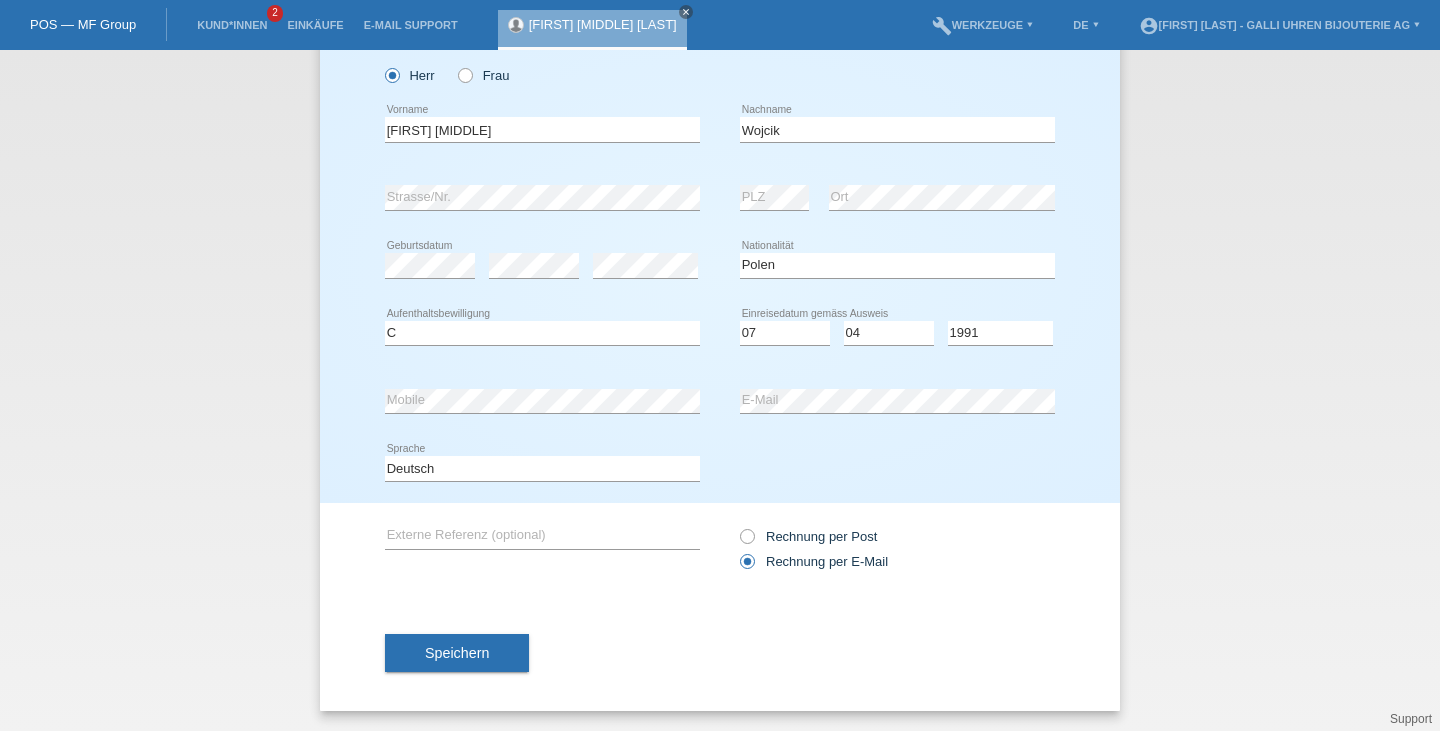click on "error
Mobile" at bounding box center (542, 65) 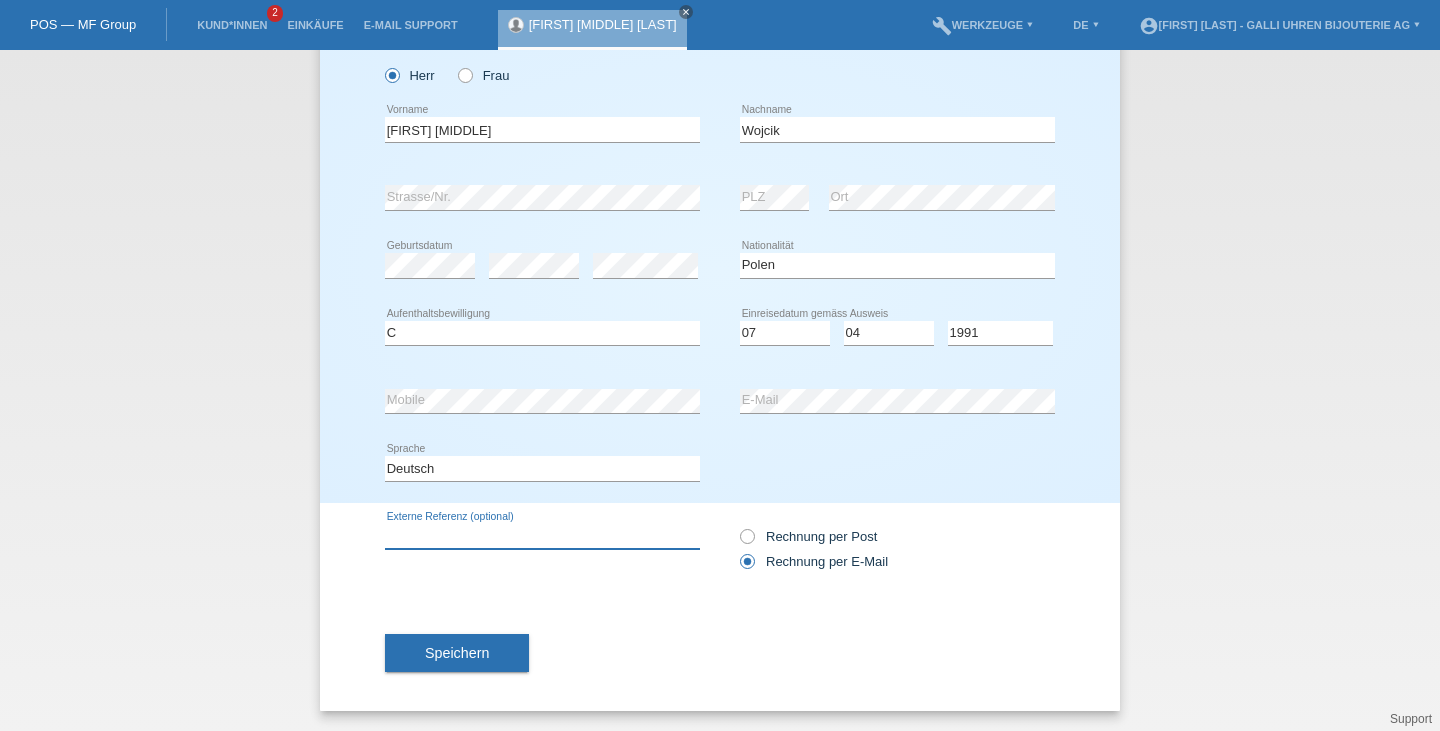 click at bounding box center (542, 536) 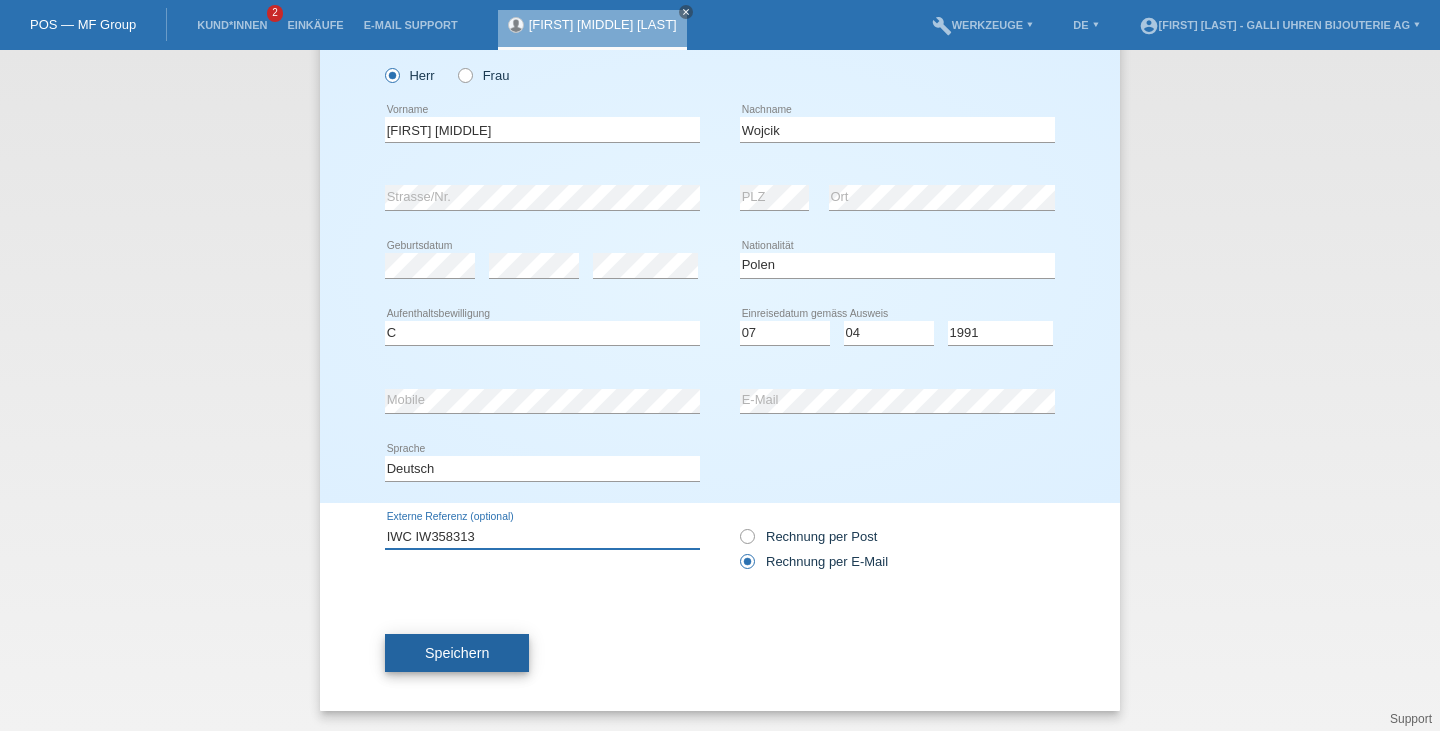 type on "IWC IW358313" 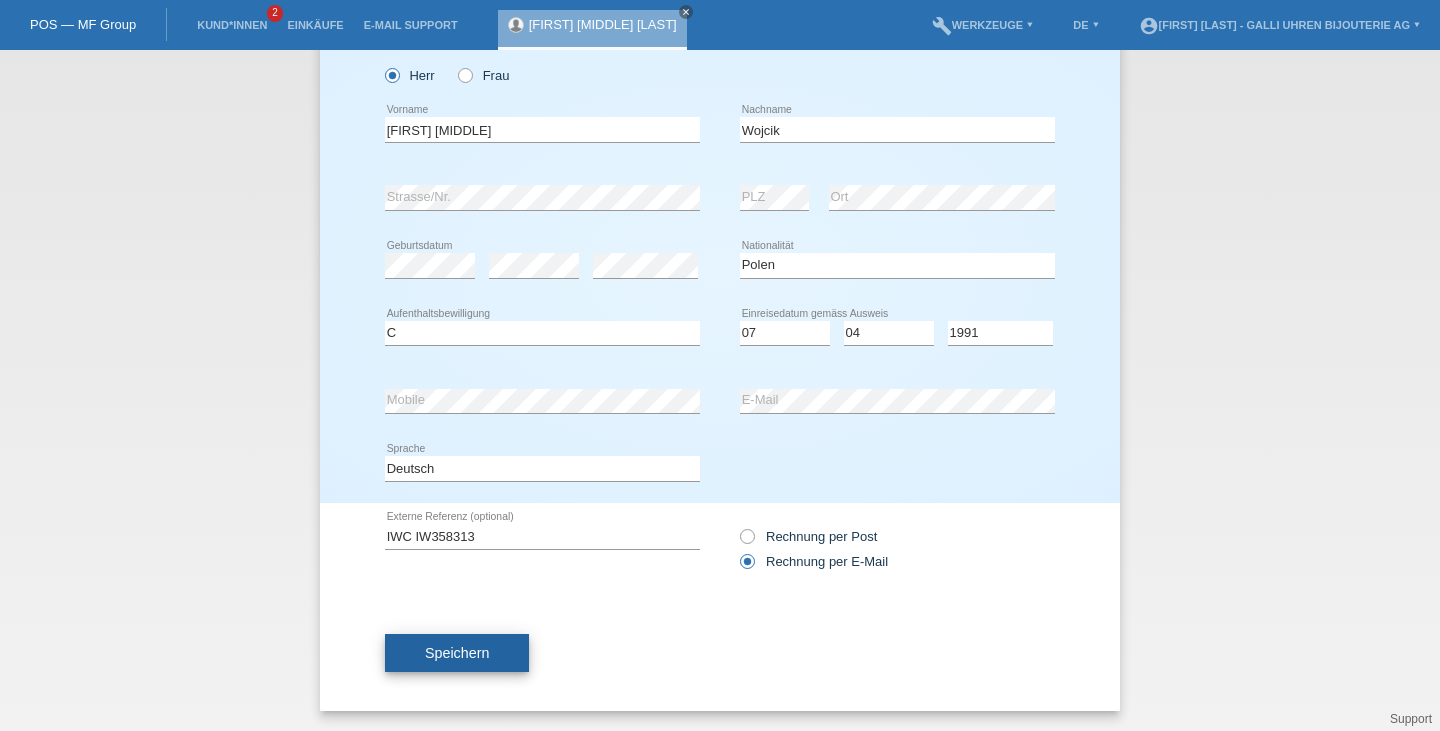 click on "Speichern" at bounding box center (457, 653) 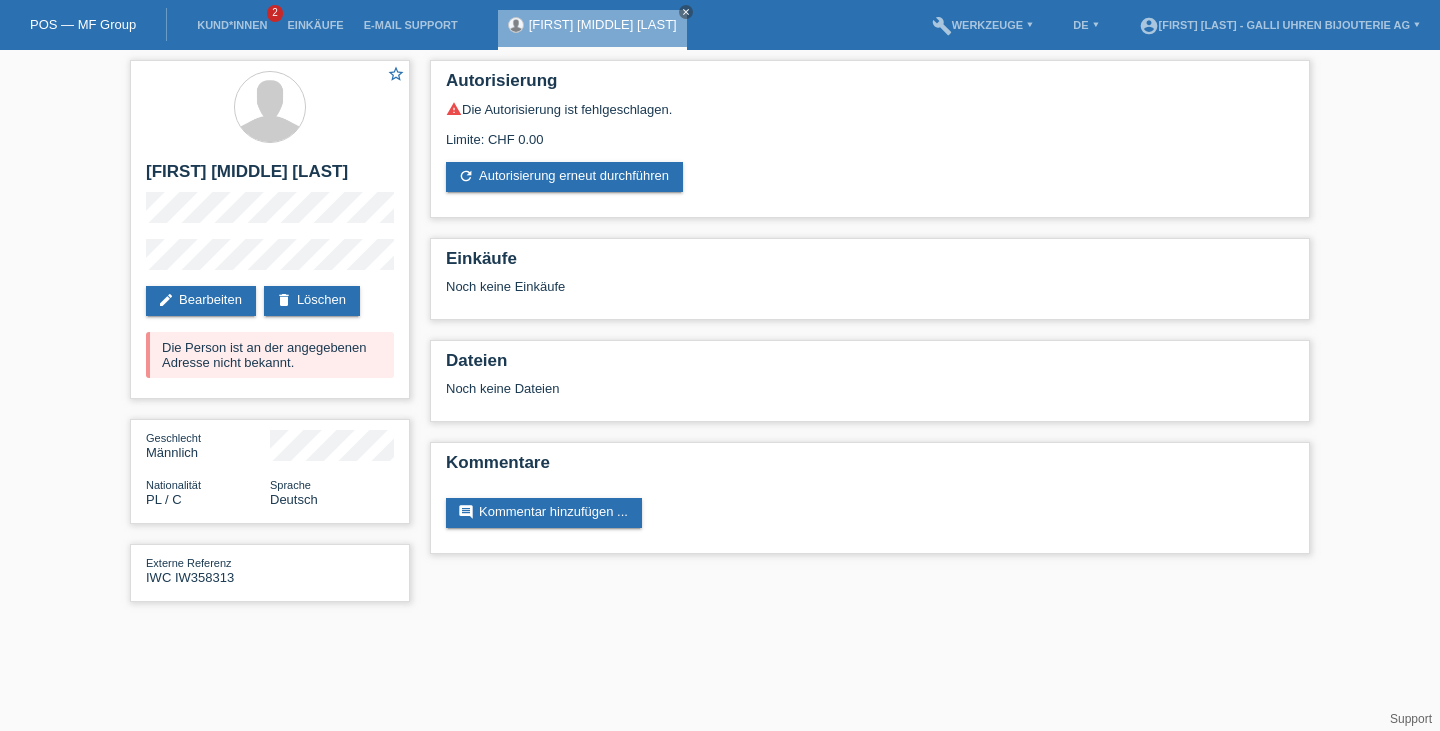 scroll, scrollTop: 0, scrollLeft: 0, axis: both 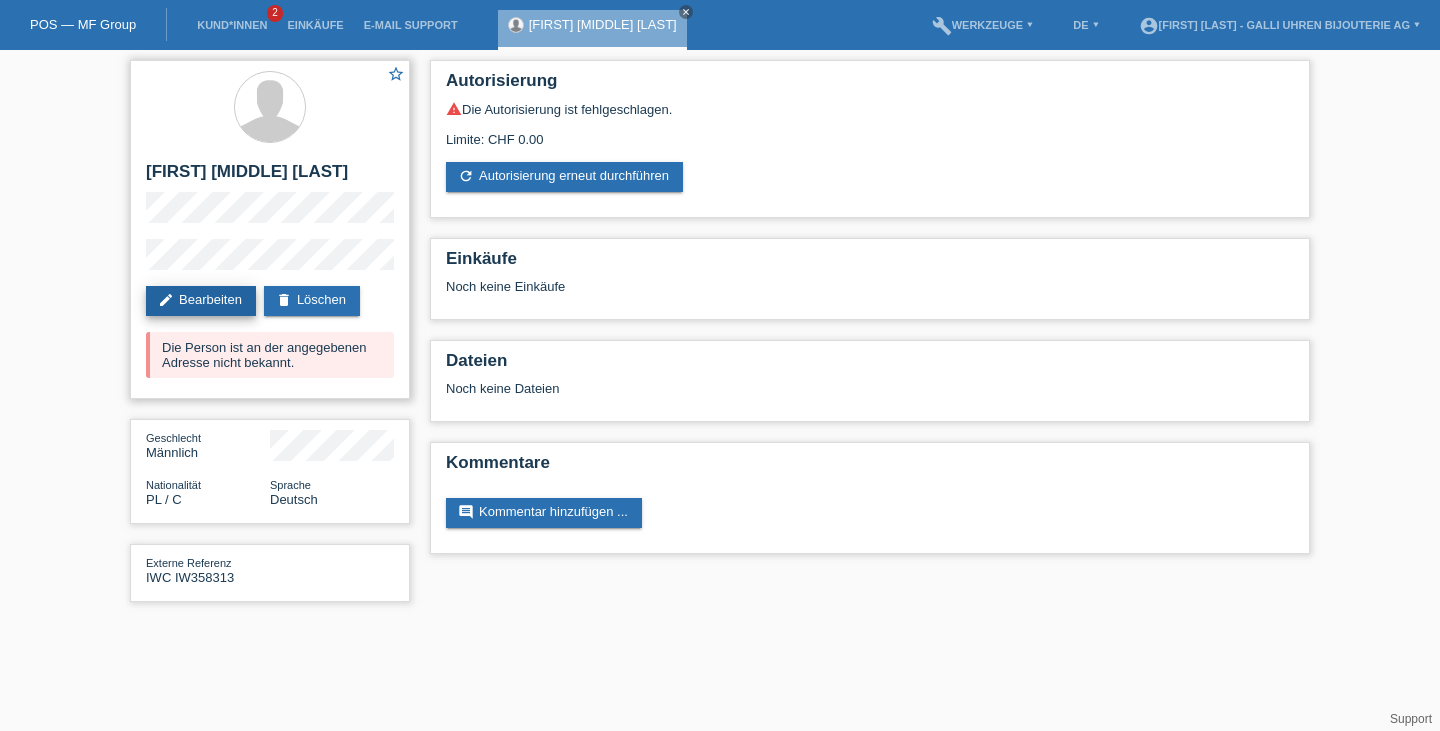 click on "edit  Bearbeiten" at bounding box center (201, 301) 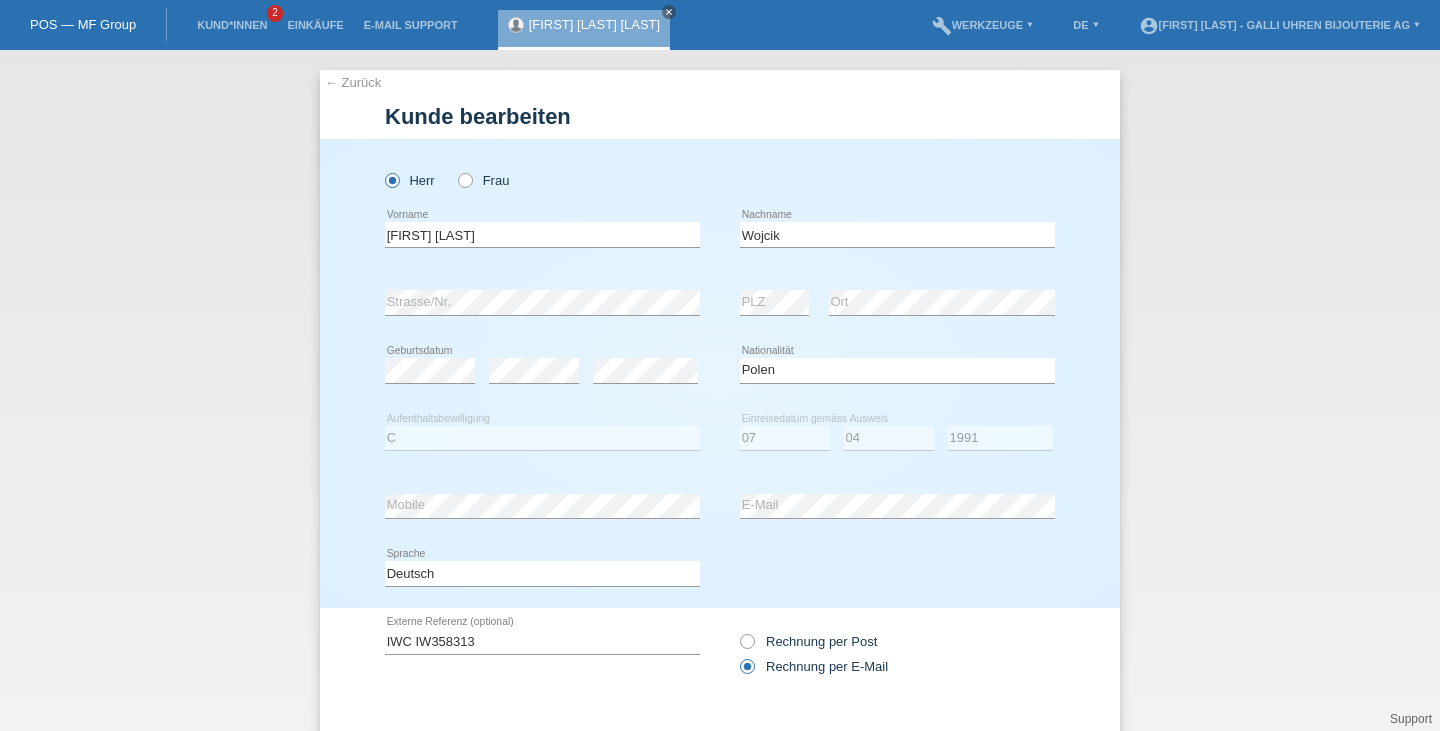 scroll, scrollTop: 0, scrollLeft: 0, axis: both 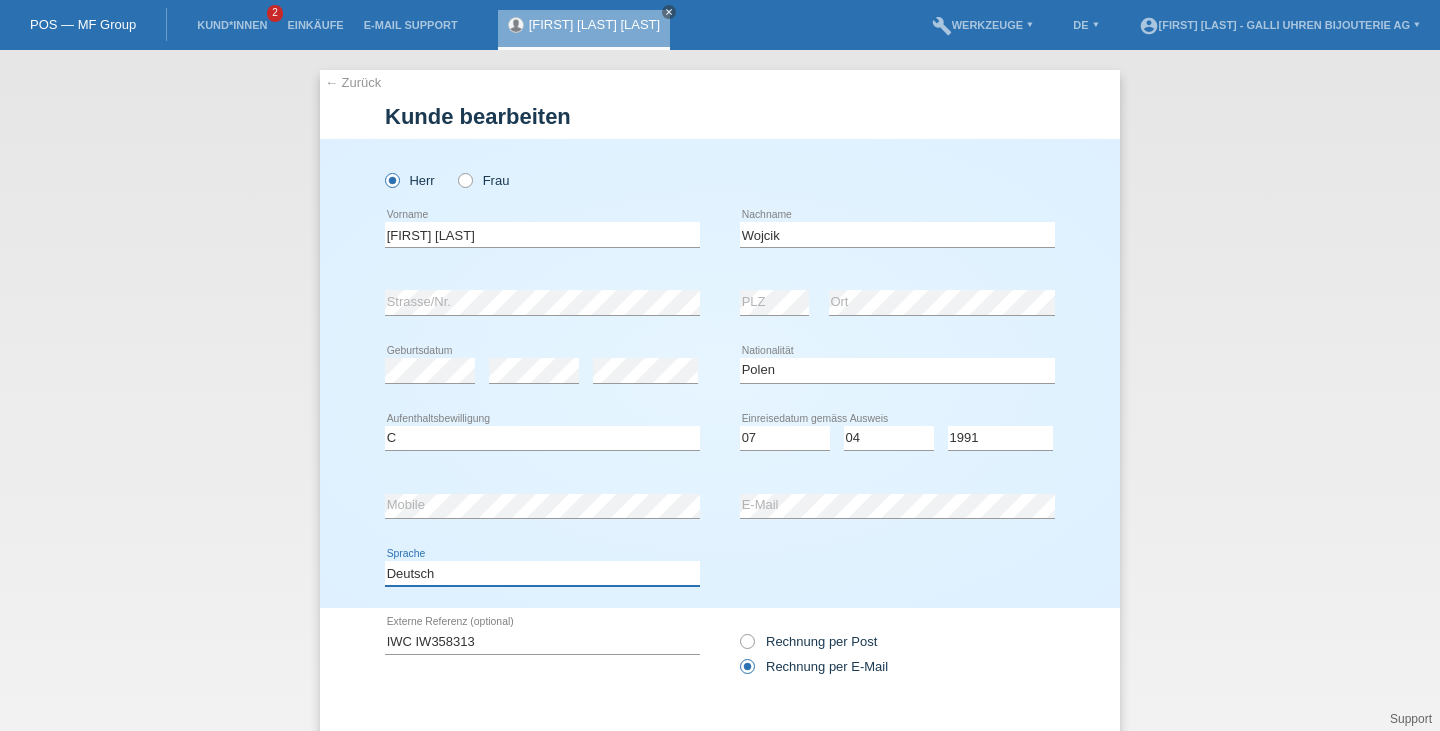 click on "Deutsch
Français
Italiano
English" at bounding box center [542, 573] 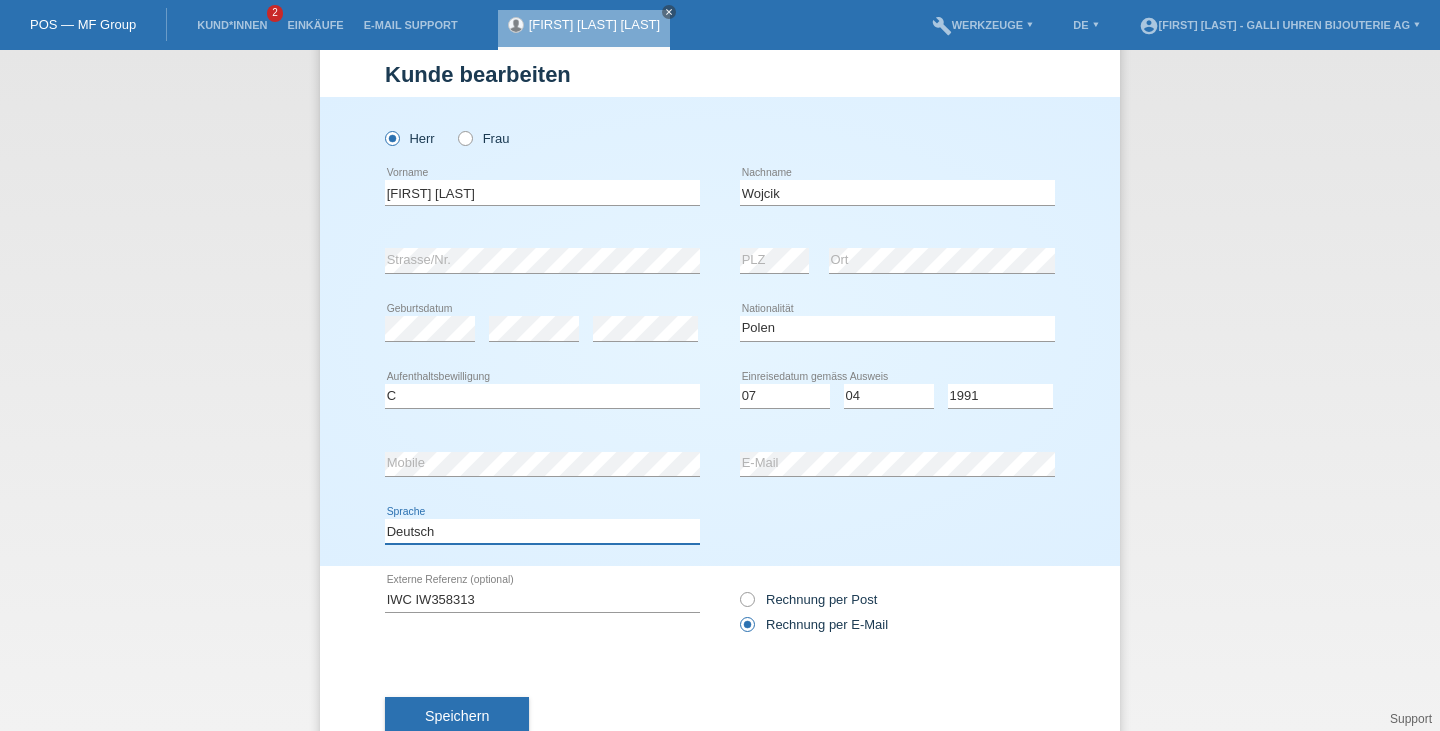 scroll, scrollTop: 106, scrollLeft: 0, axis: vertical 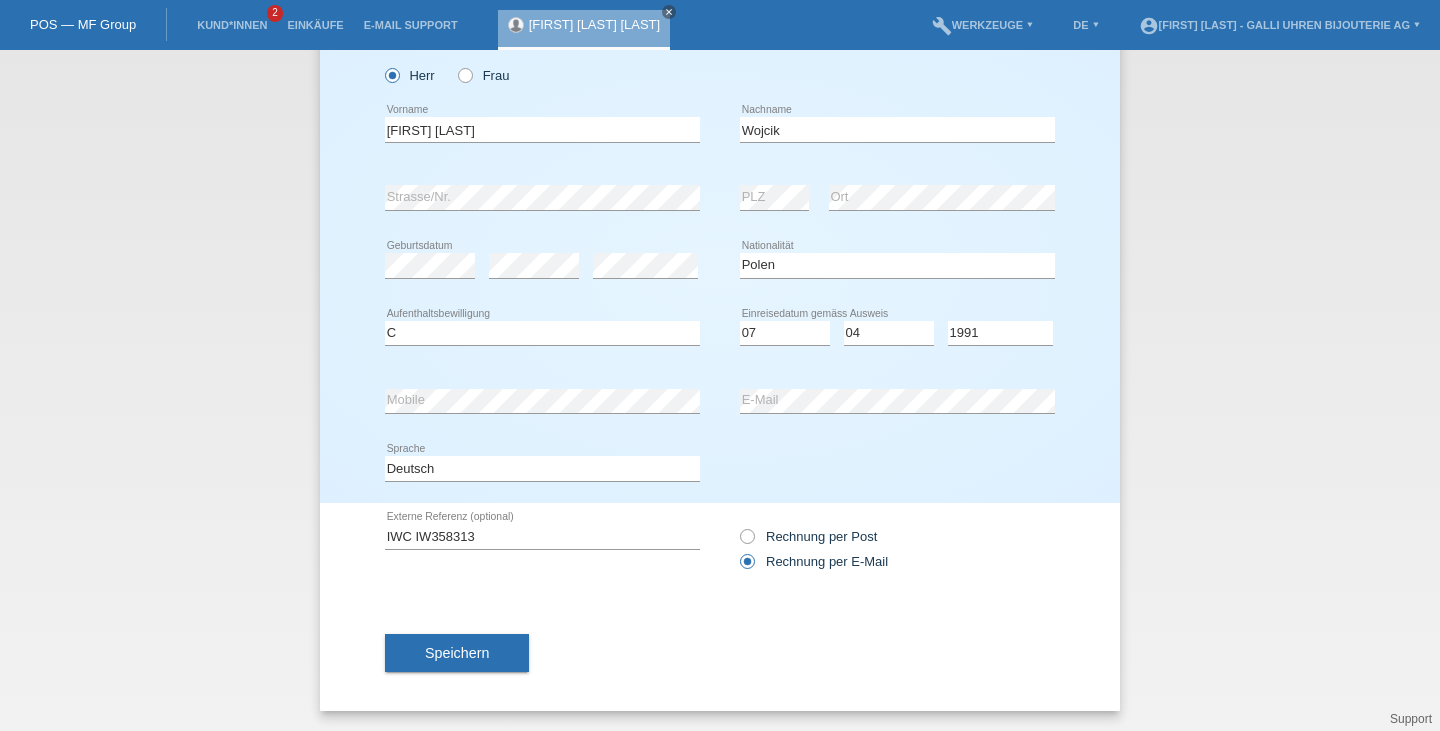 drag, startPoint x: 426, startPoint y: 655, endPoint x: 416, endPoint y: 659, distance: 10.770329 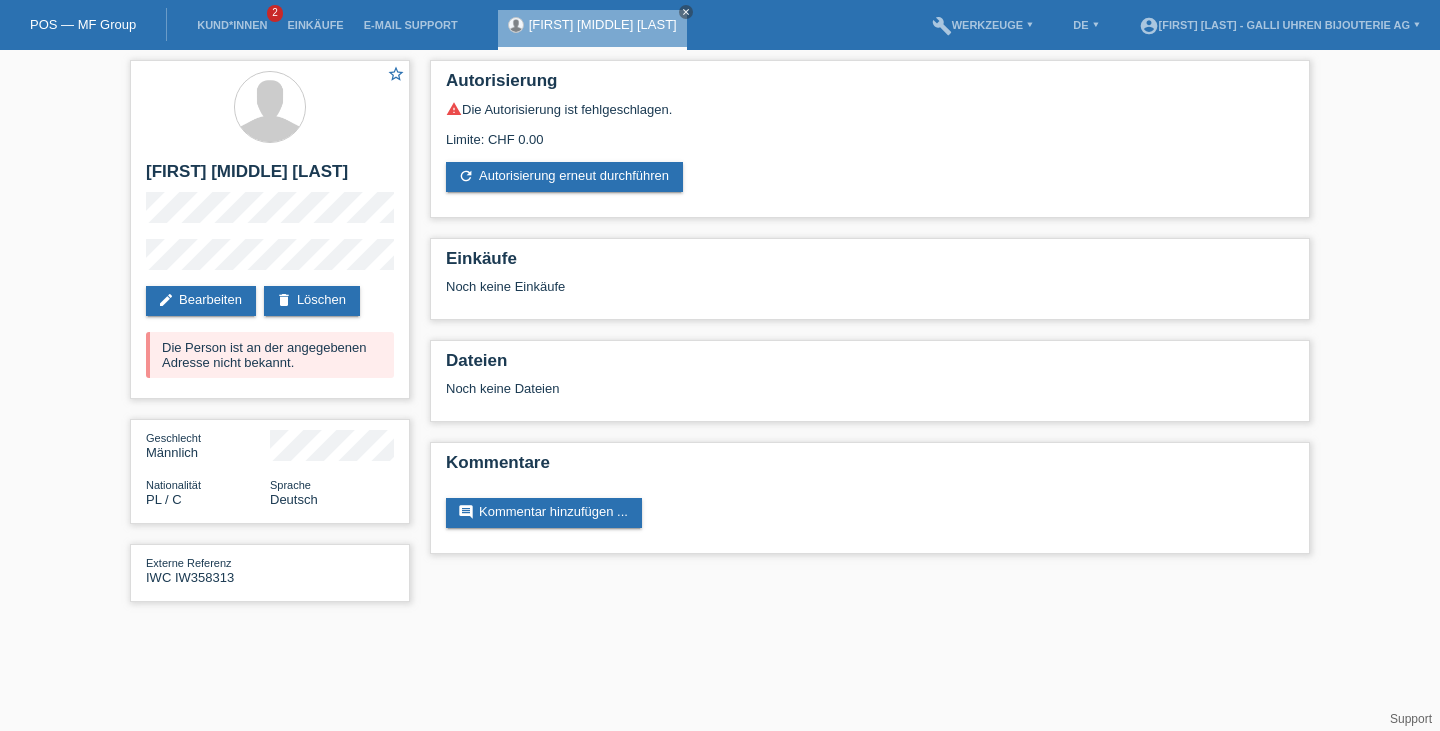 scroll, scrollTop: 0, scrollLeft: 0, axis: both 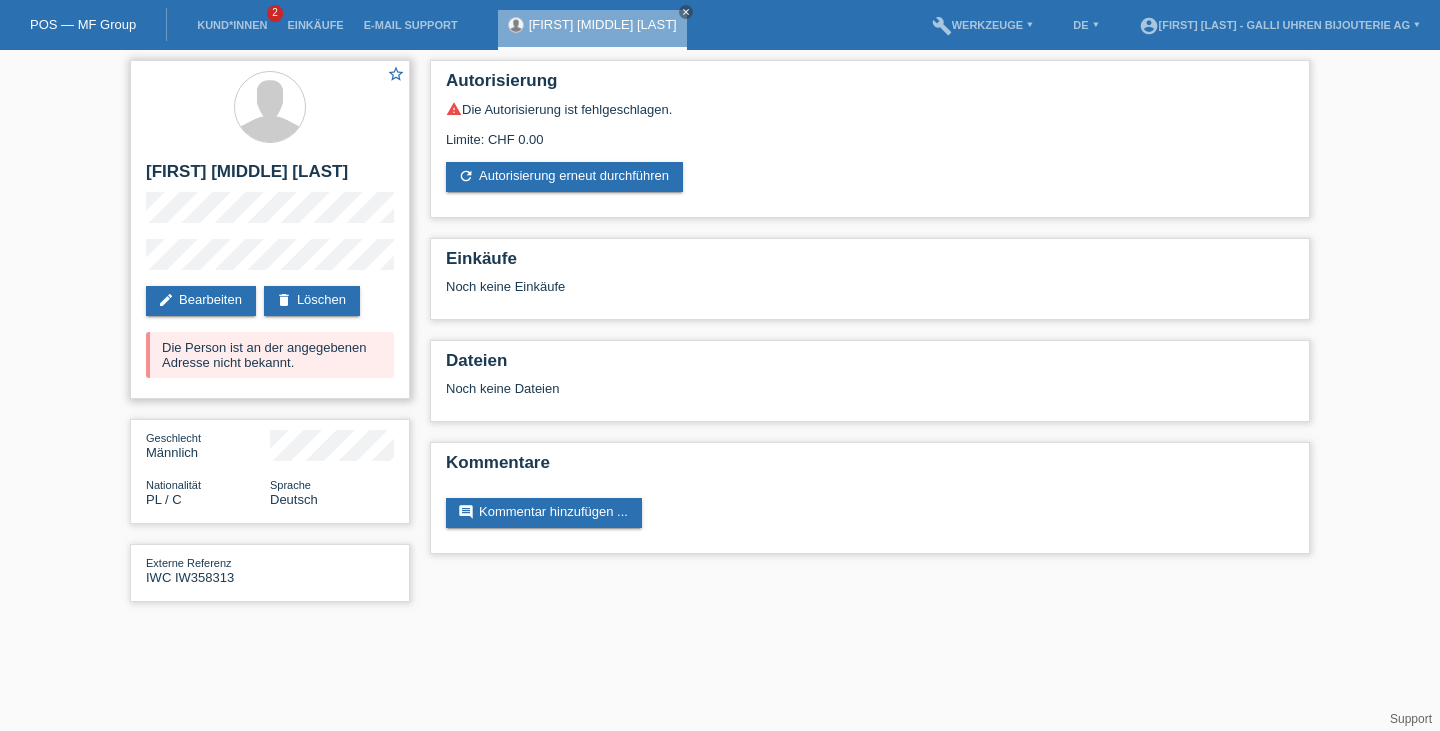 click on "Die Person ist an der angegebenen Adresse nicht bekannt." at bounding box center [270, 355] 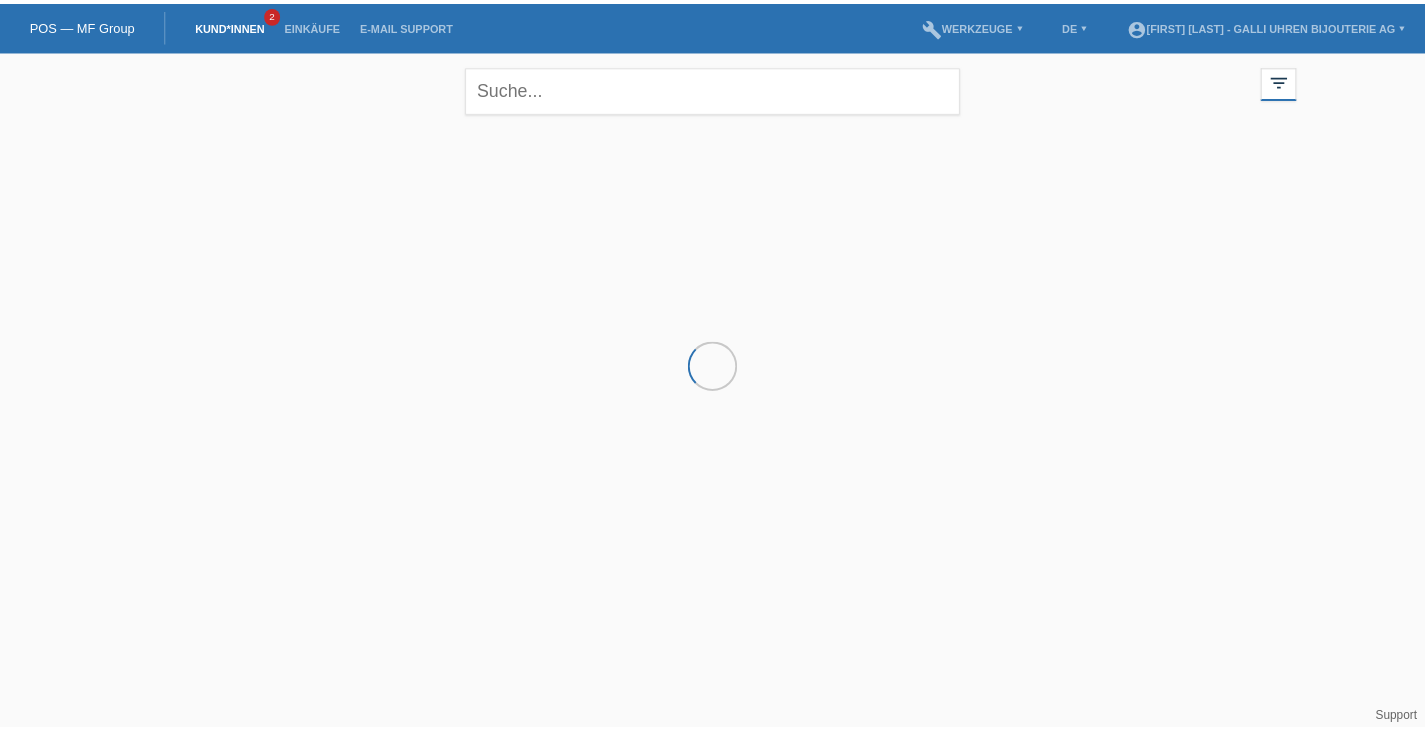 scroll, scrollTop: 0, scrollLeft: 0, axis: both 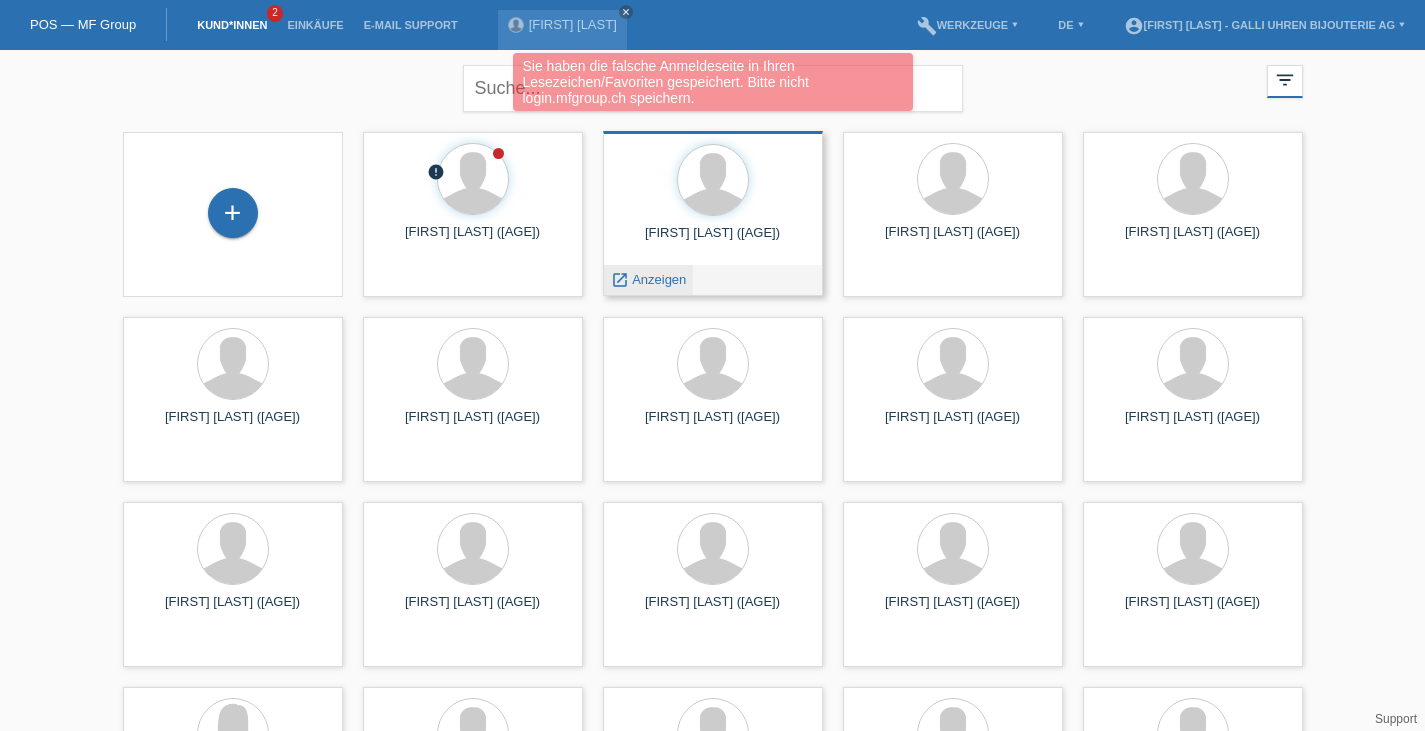 click on "Anzeigen" at bounding box center (419, 310) 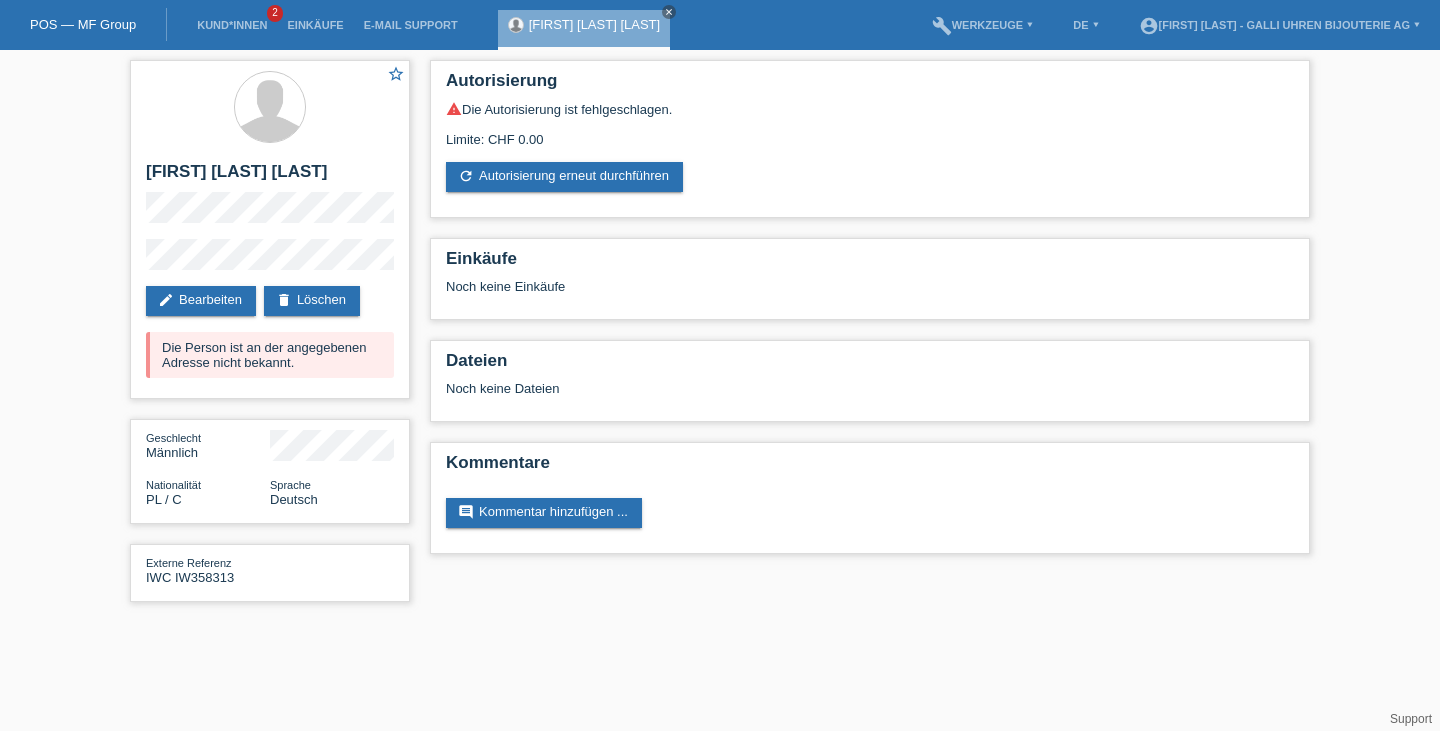 scroll, scrollTop: 0, scrollLeft: 0, axis: both 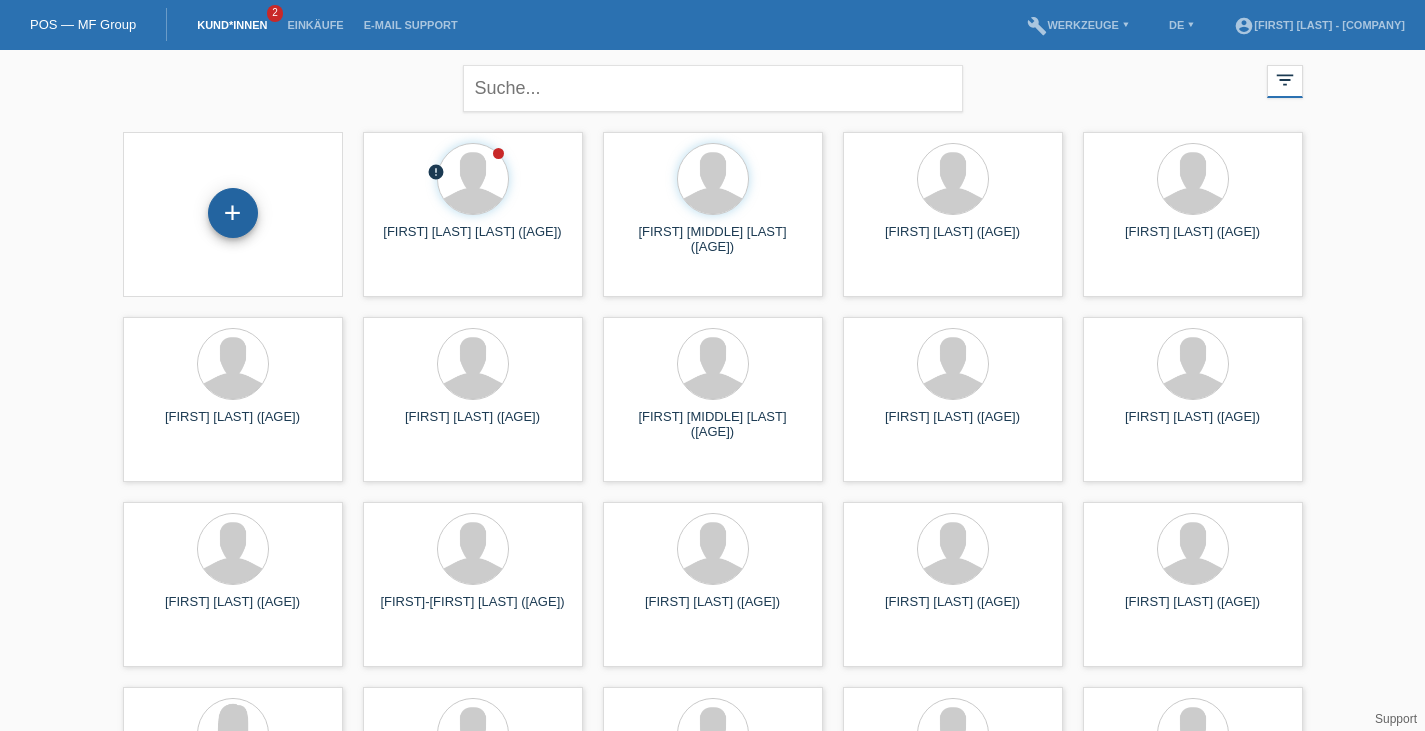 click on "+" at bounding box center [233, 213] 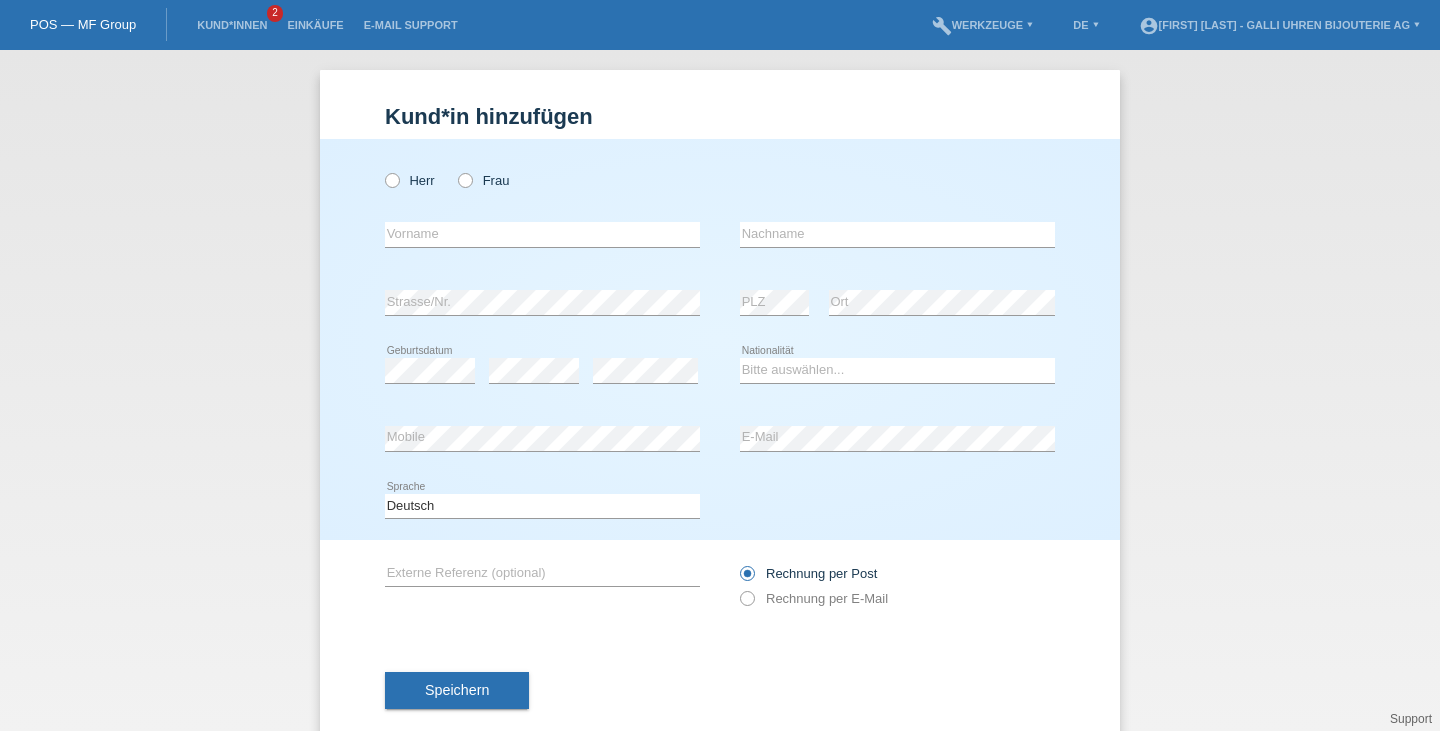 scroll, scrollTop: 0, scrollLeft: 0, axis: both 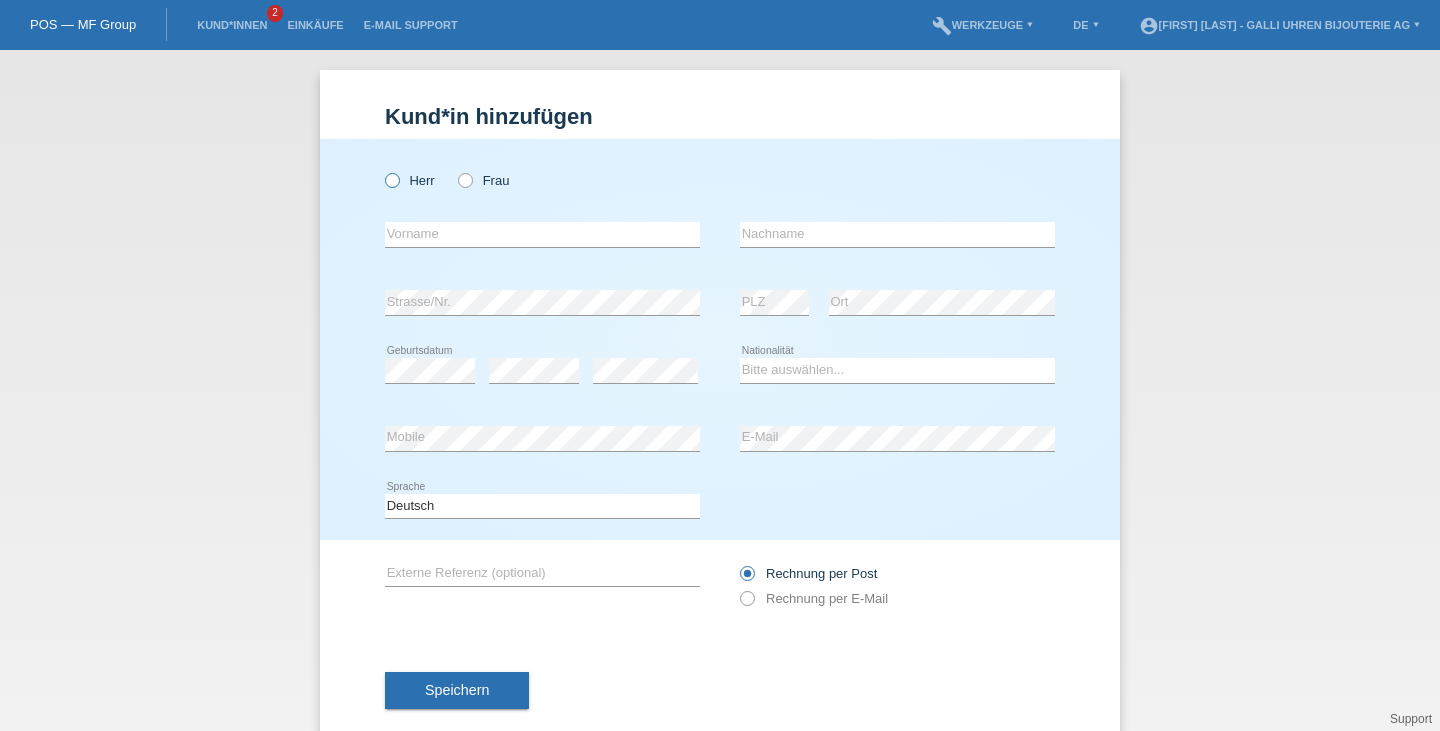 click on "Herr" at bounding box center [410, 180] 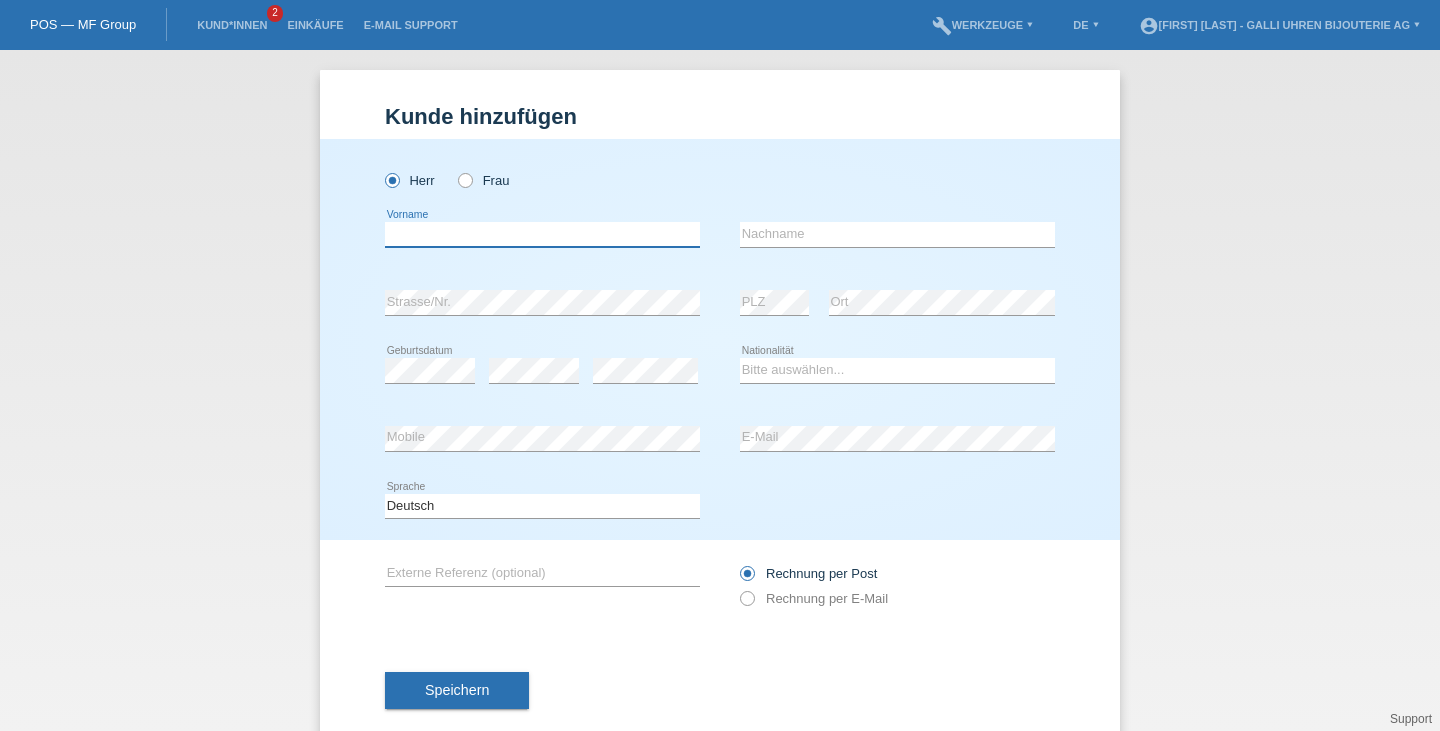 click at bounding box center (542, 234) 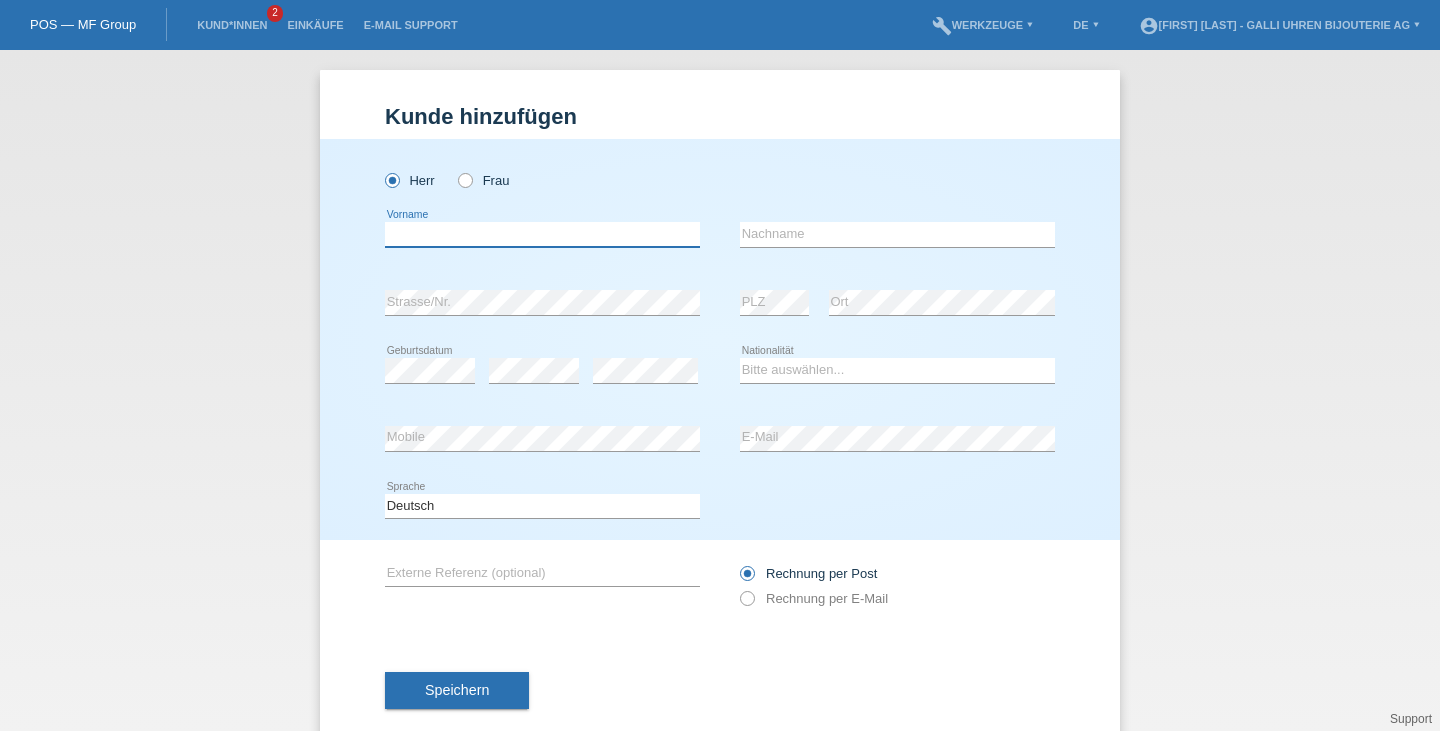 paste on "Shpat" 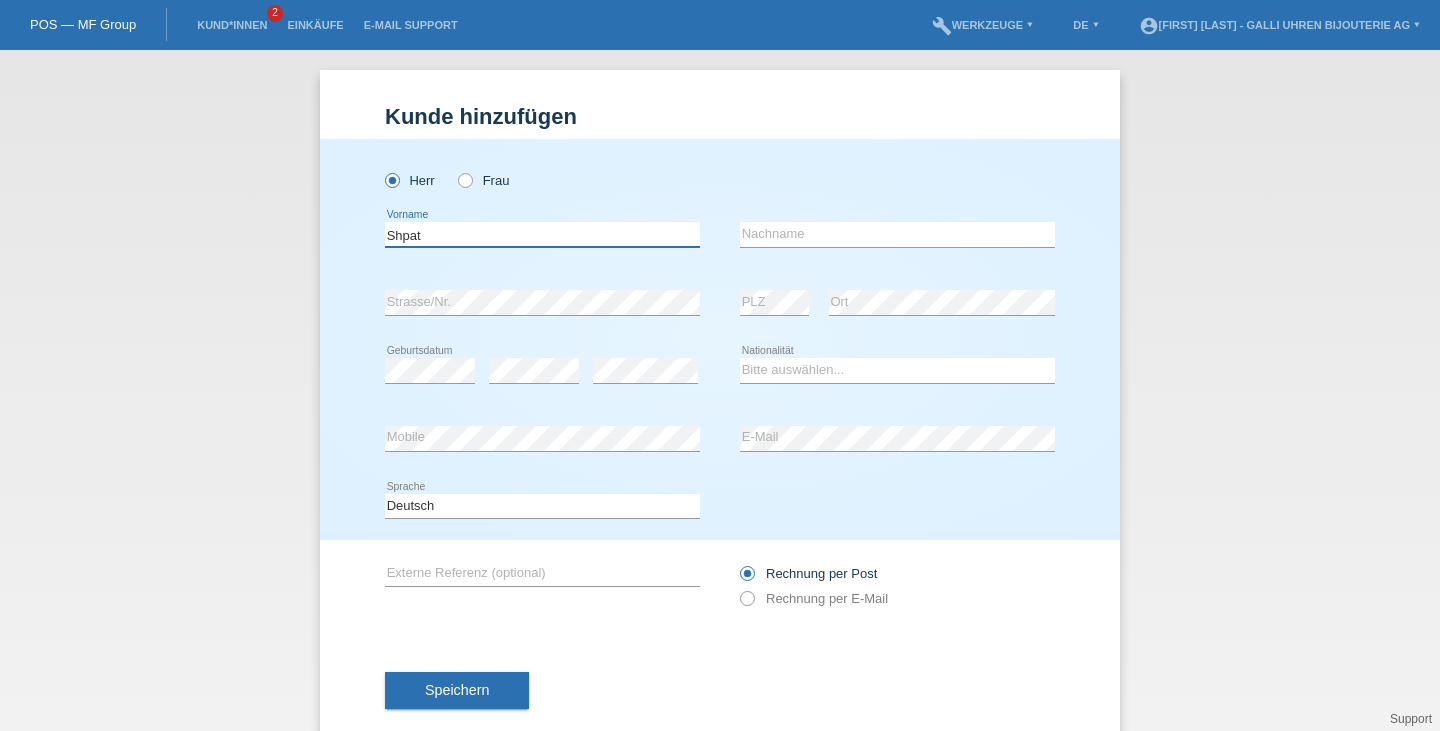 type on "Shpat" 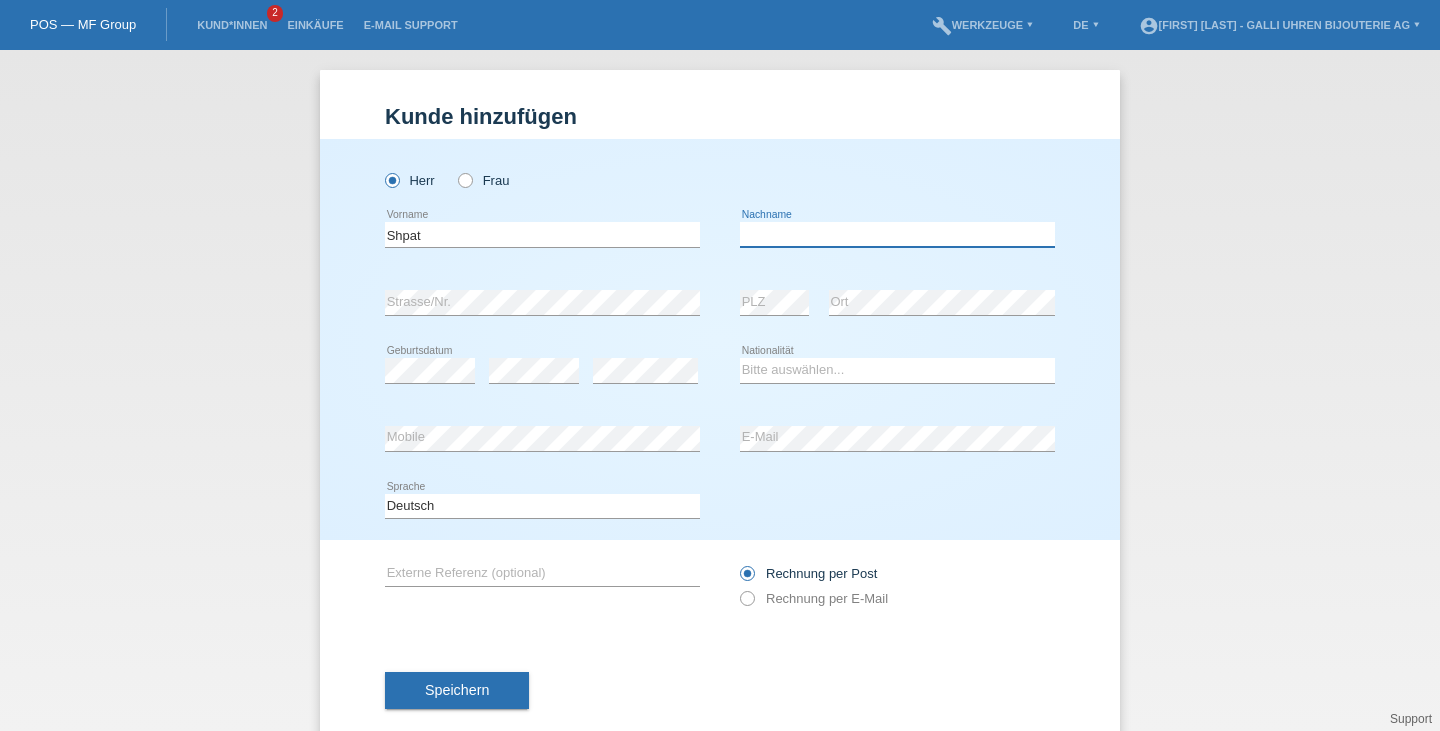 click at bounding box center (897, 234) 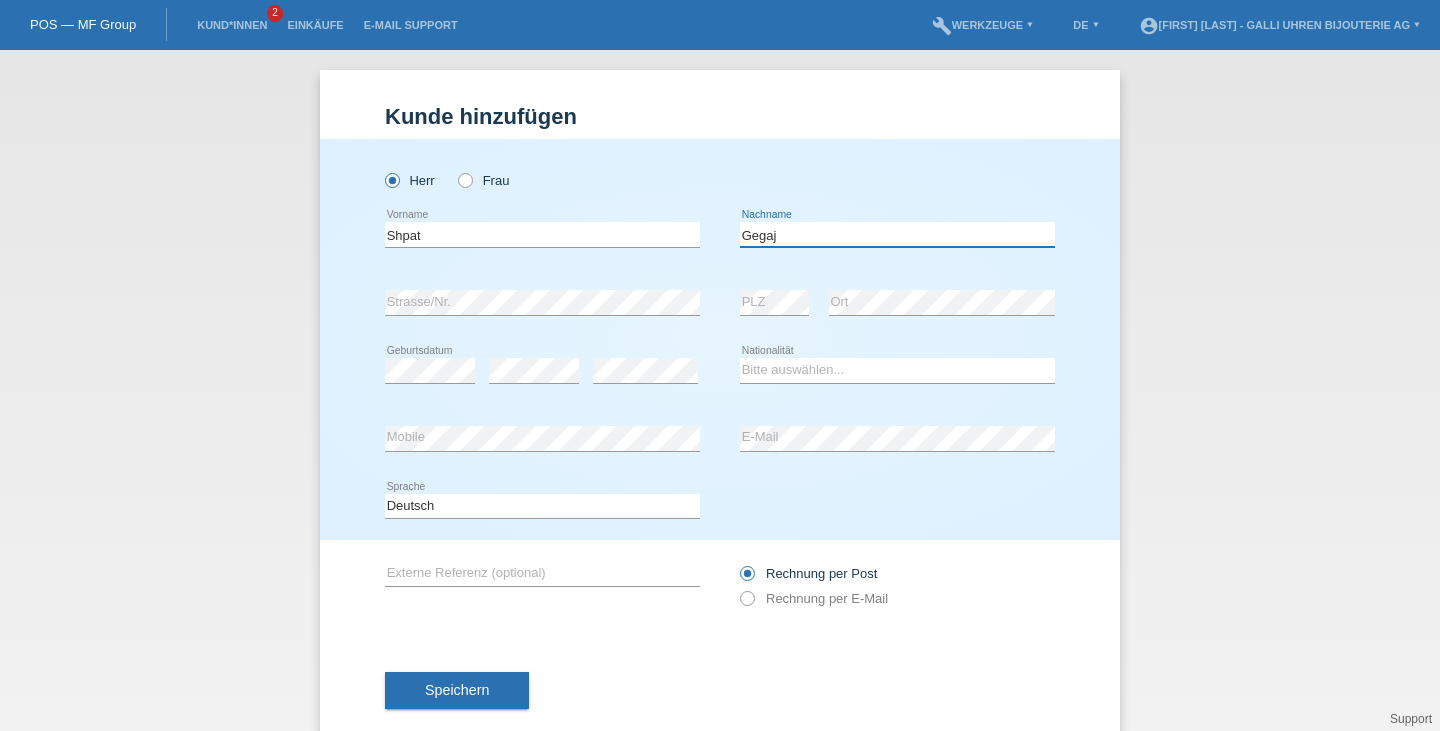 type on "Gegaj" 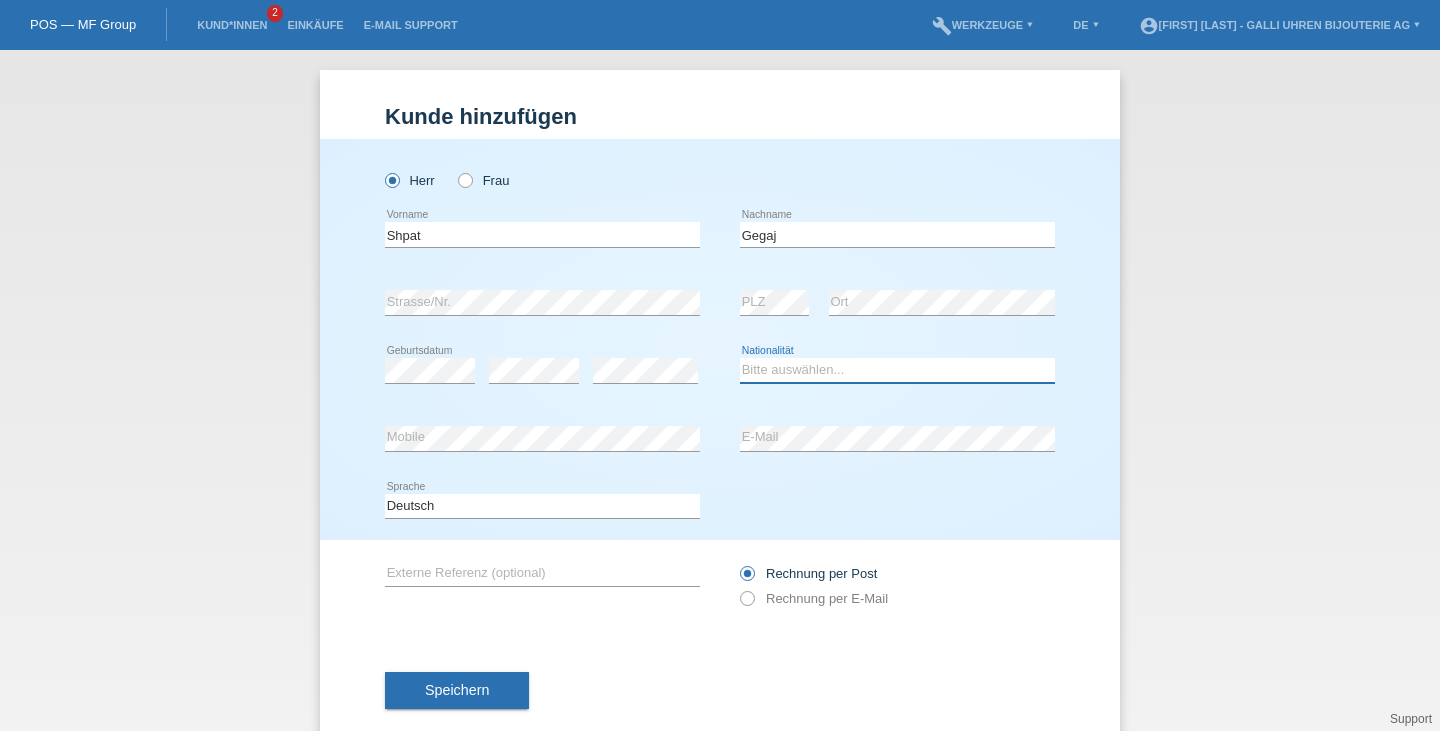 click on "Bitte auswählen...
Schweiz
Deutschland
Liechtenstein
Österreich
------------
Afghanistan
Ägypten
Åland
Albanien
Algerien" at bounding box center (897, 370) 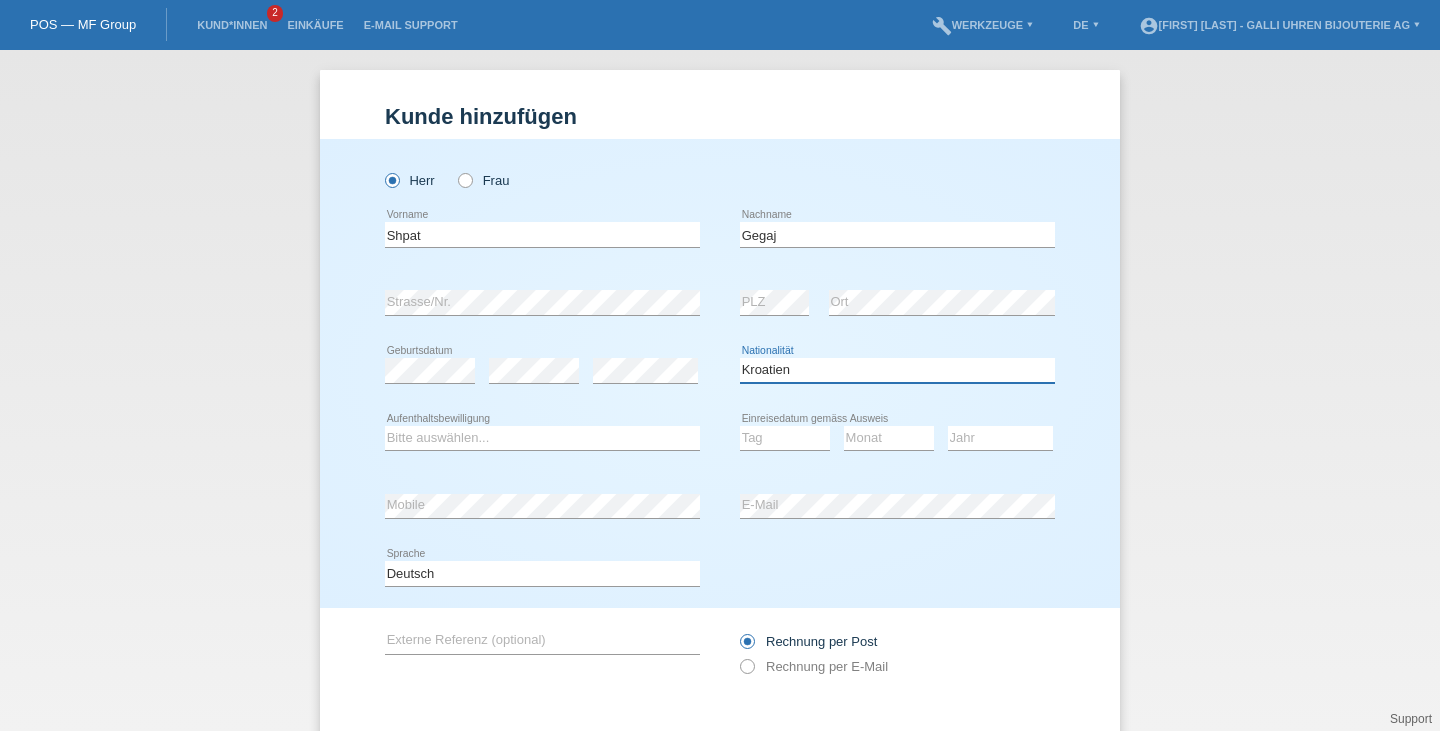 click on "Bitte auswählen...
Schweiz
Deutschland
Liechtenstein
Österreich
------------
Afghanistan
Ägypten
Åland
Albanien
Algerien" at bounding box center (897, 370) 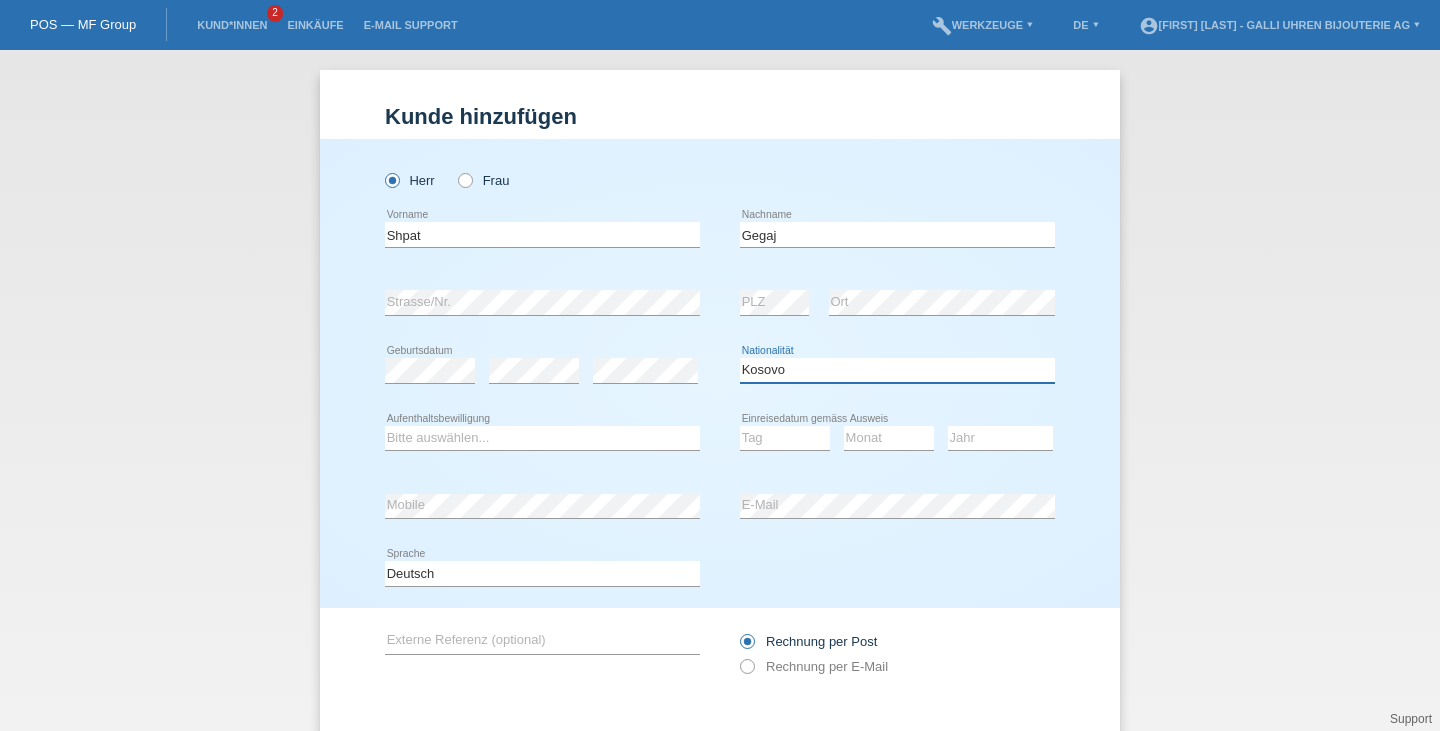 click on "Bitte auswählen...
Schweiz
Deutschland
Liechtenstein
Österreich
------------
Afghanistan
Ägypten
Åland
Albanien
Algerien" at bounding box center [897, 370] 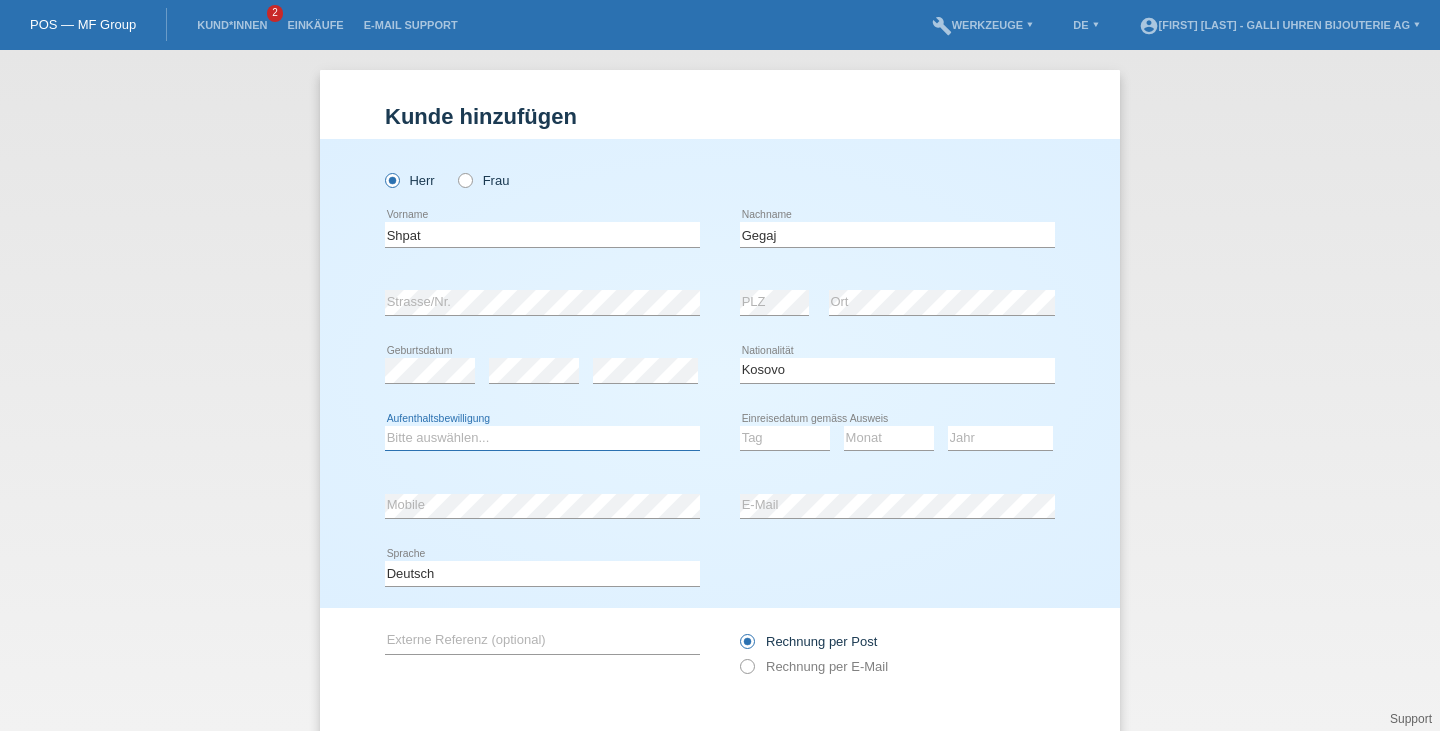 click on "Bitte auswählen...
C
B
B - Flüchtlingsstatus
Andere" at bounding box center (542, 438) 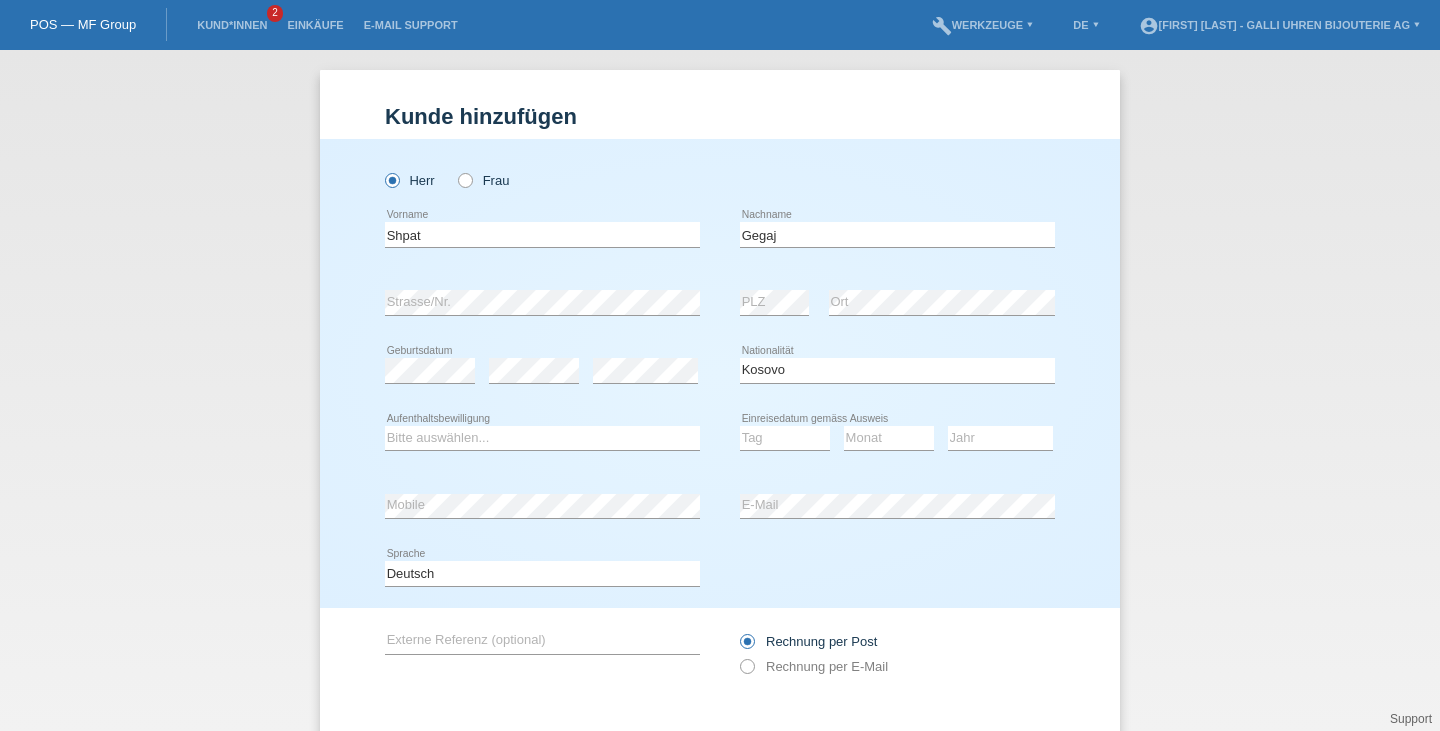 click on "Bitte auswählen...
C
B
B - Flüchtlingsstatus
Andere
error
Aufenthaltsbewilligung" at bounding box center (542, 439) 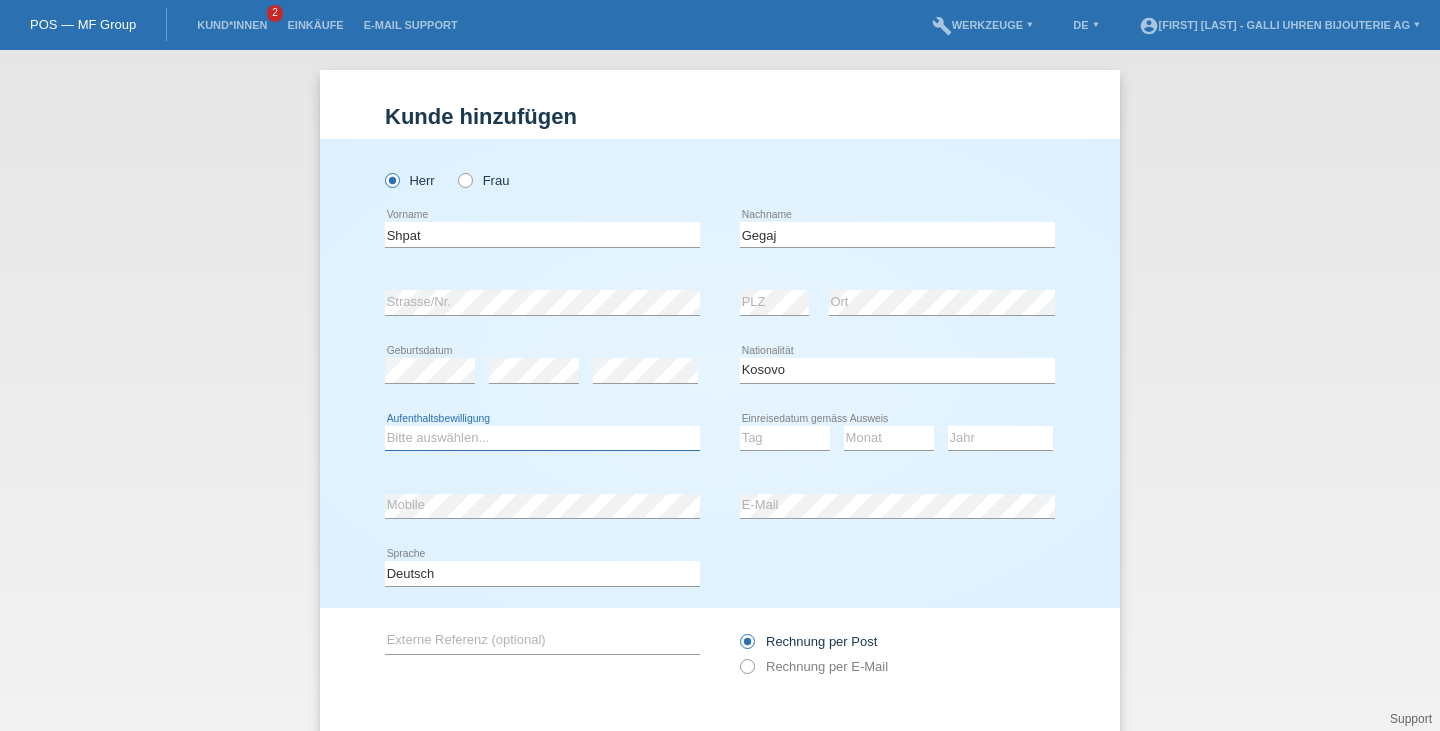 click on "Bitte auswählen...
C
B
B - Flüchtlingsstatus
Andere" at bounding box center [542, 438] 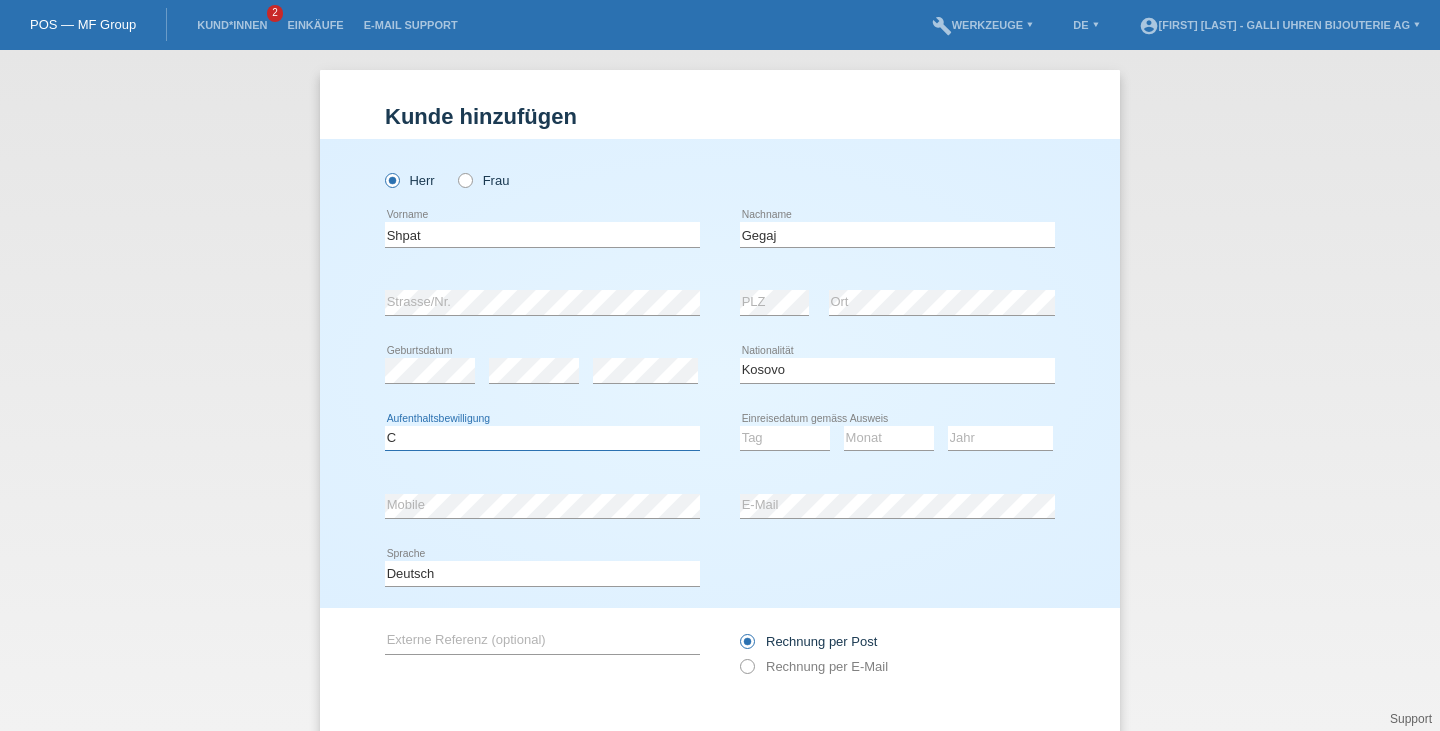 click on "Bitte auswählen...
C
B
B - Flüchtlingsstatus
Andere" at bounding box center (542, 438) 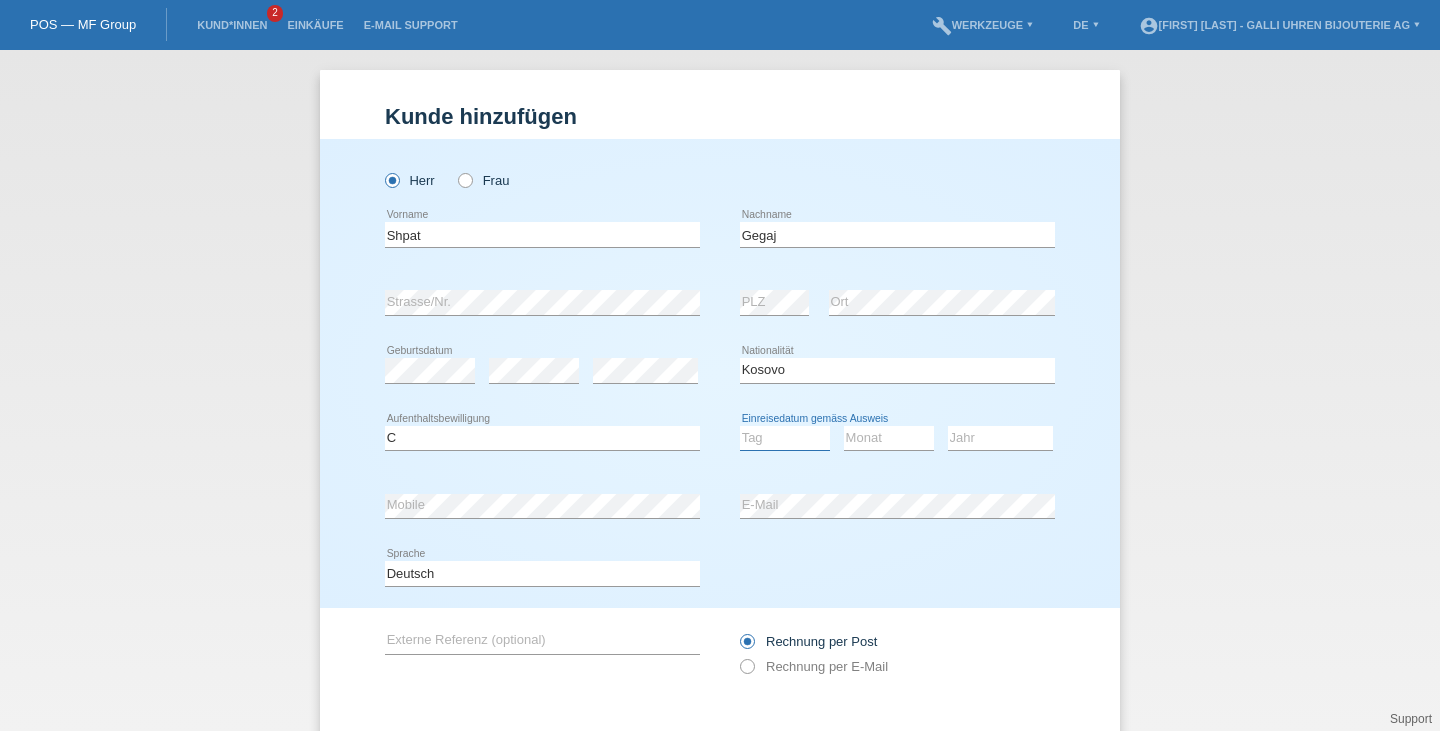 click on "Tag
01
02
03
04
05
06
07
08
09
10 11" at bounding box center (785, 438) 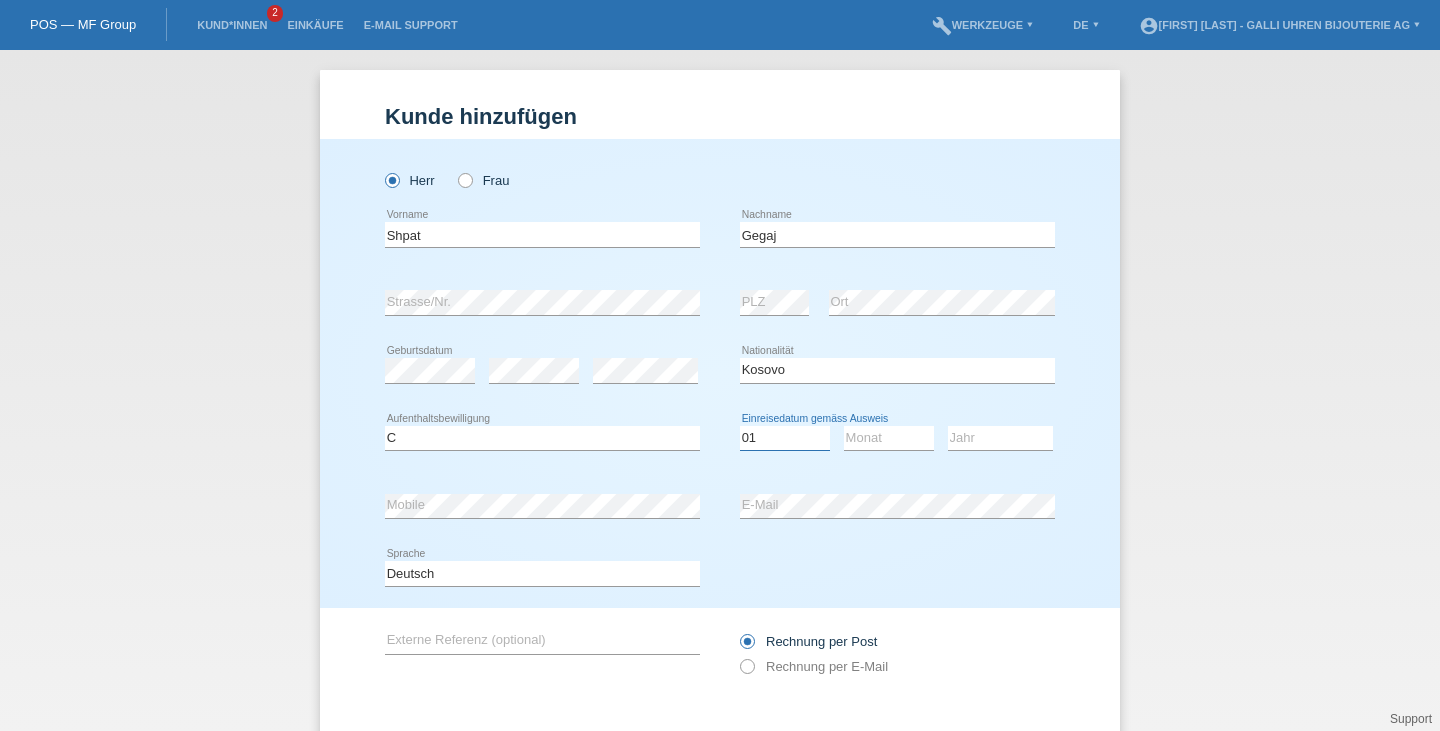 select on "08" 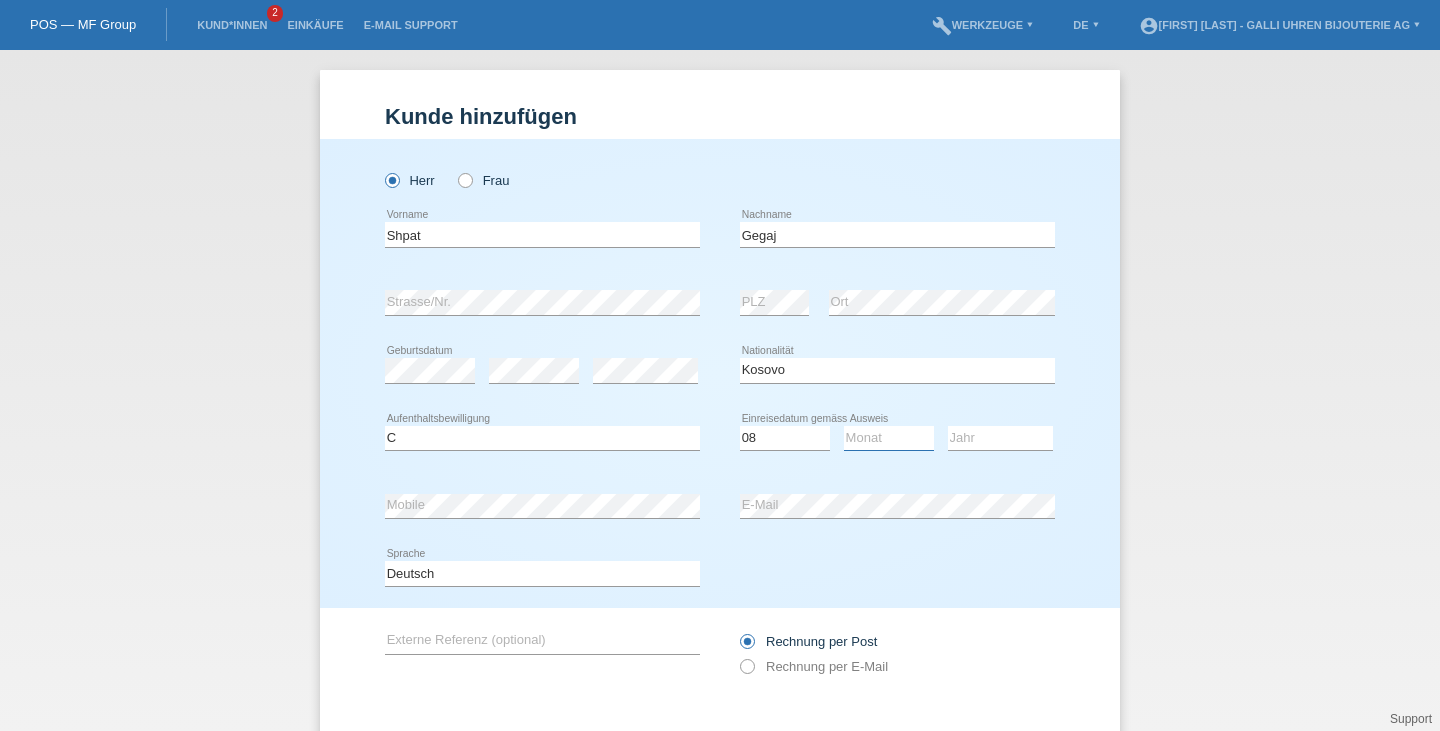 select on "10" 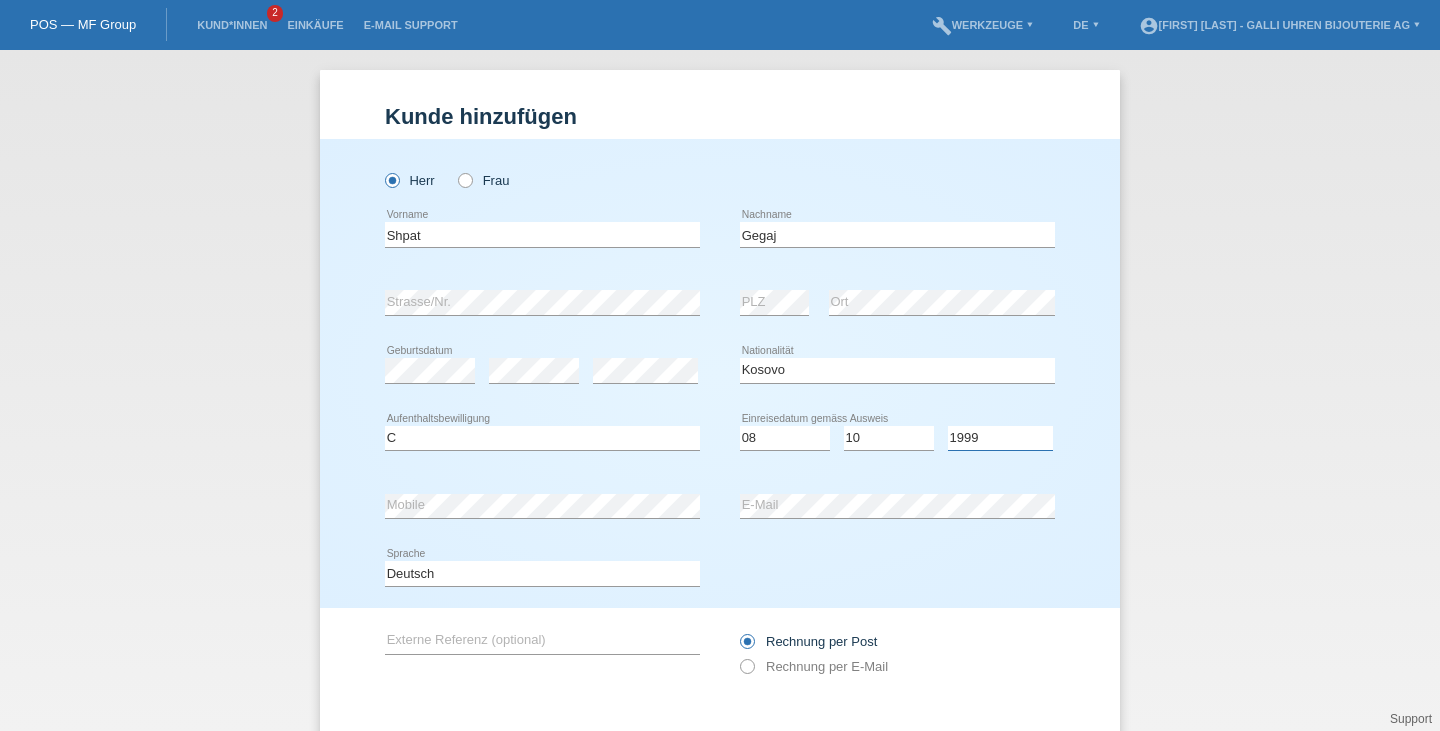 click on "Jahr
2025
2024
2023
2022
2021
2020
2019
2018
2017 2016 2015 2014 2013 2012 2011 2010 2009 2008 2007 2006 2005 2004 2003 2002 2001" at bounding box center (1000, 438) 